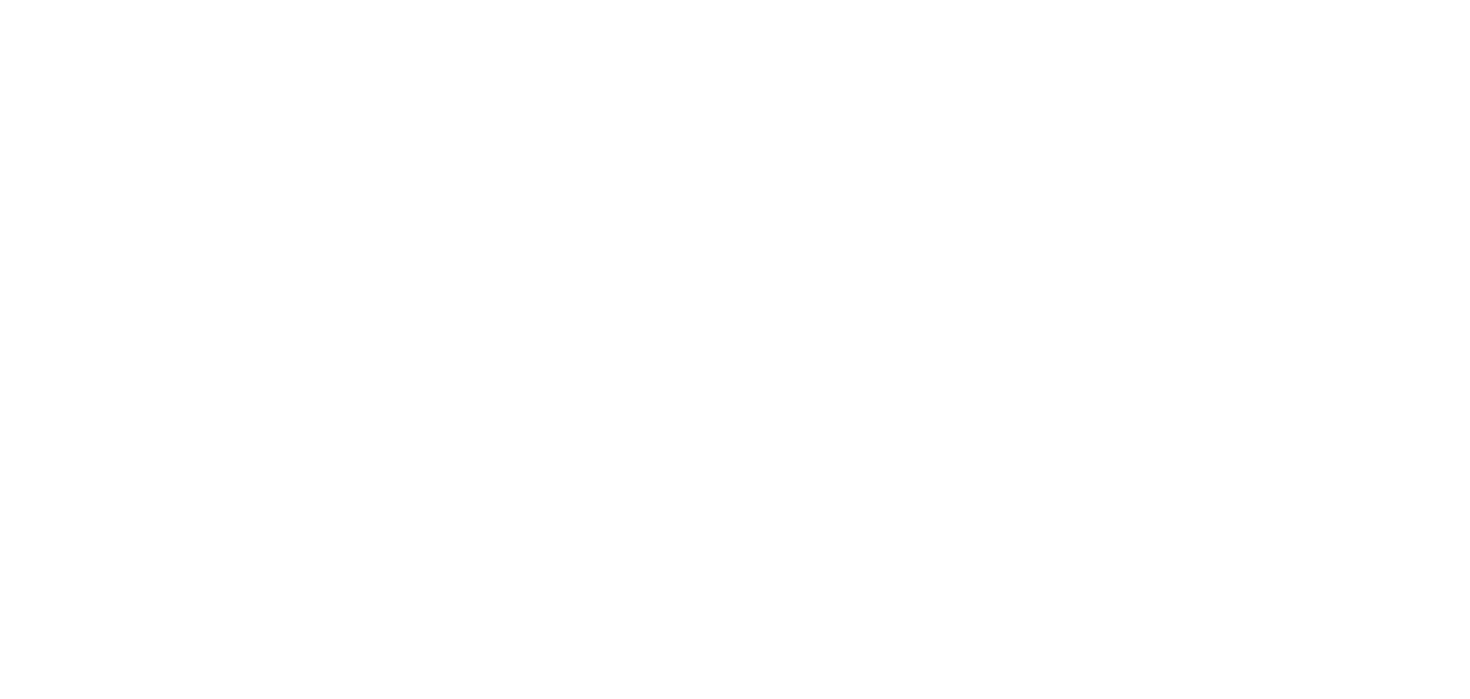 scroll, scrollTop: 0, scrollLeft: 0, axis: both 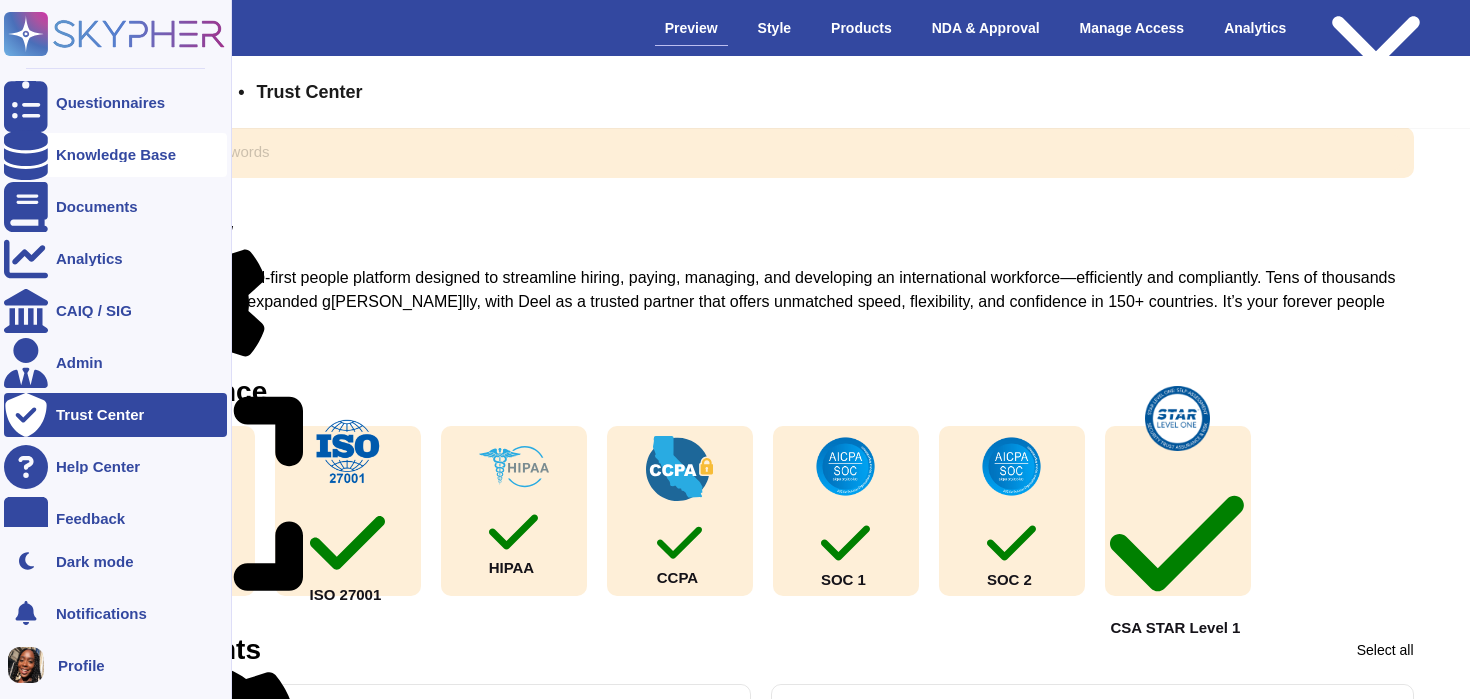 click at bounding box center (26, 155) 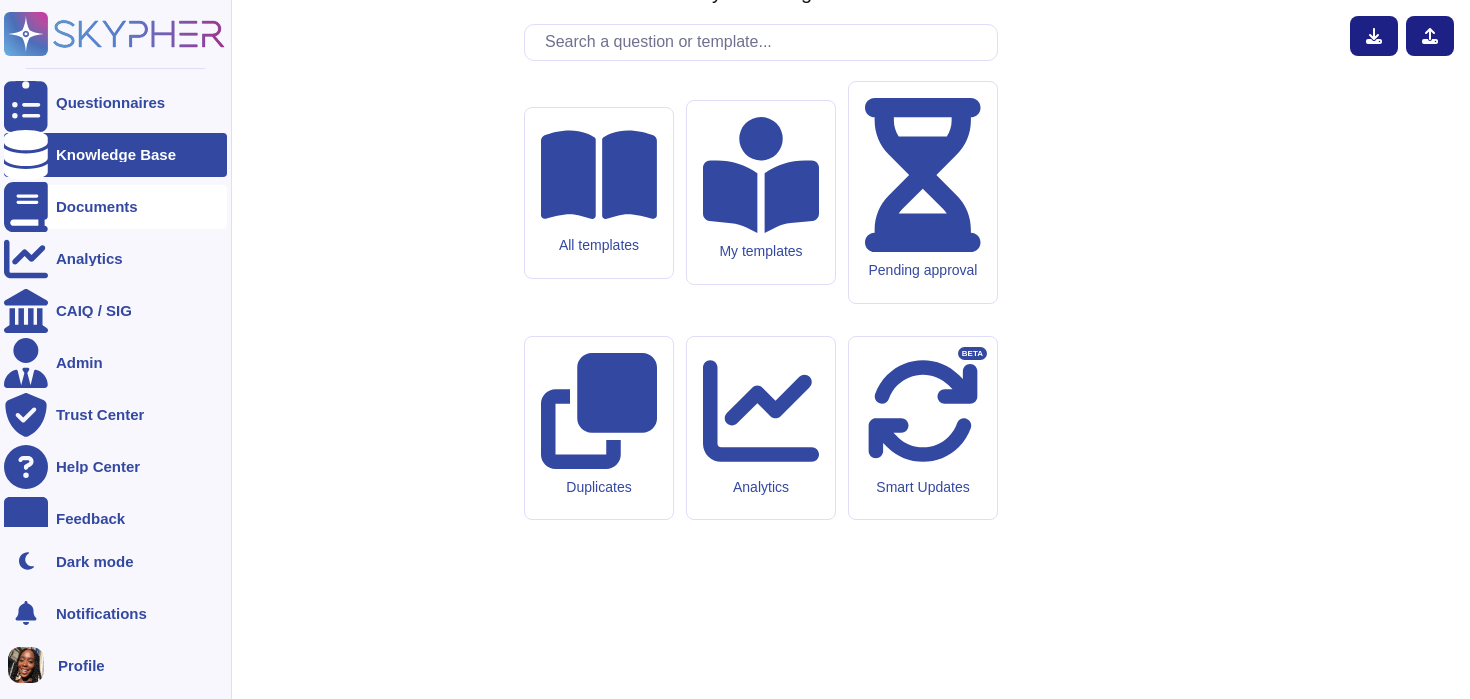 click at bounding box center [26, 207] 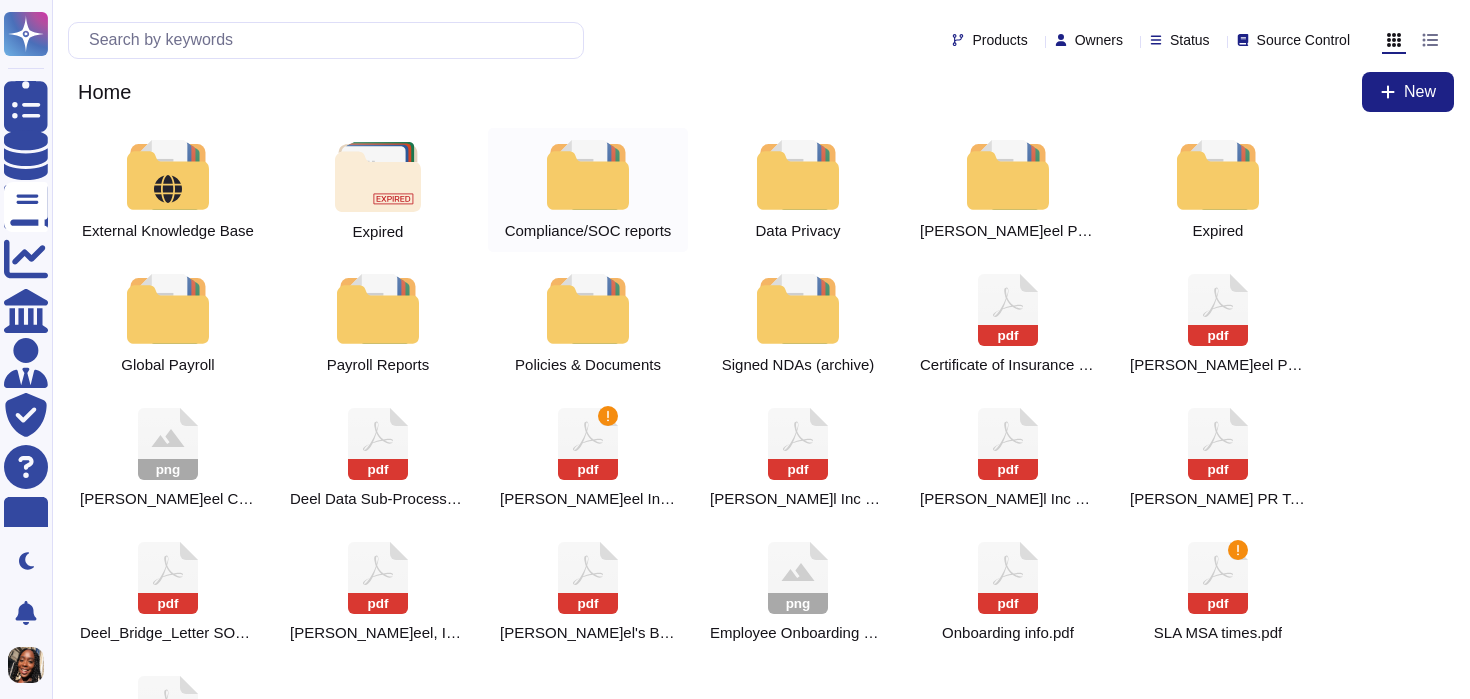 click at bounding box center [588, 175] 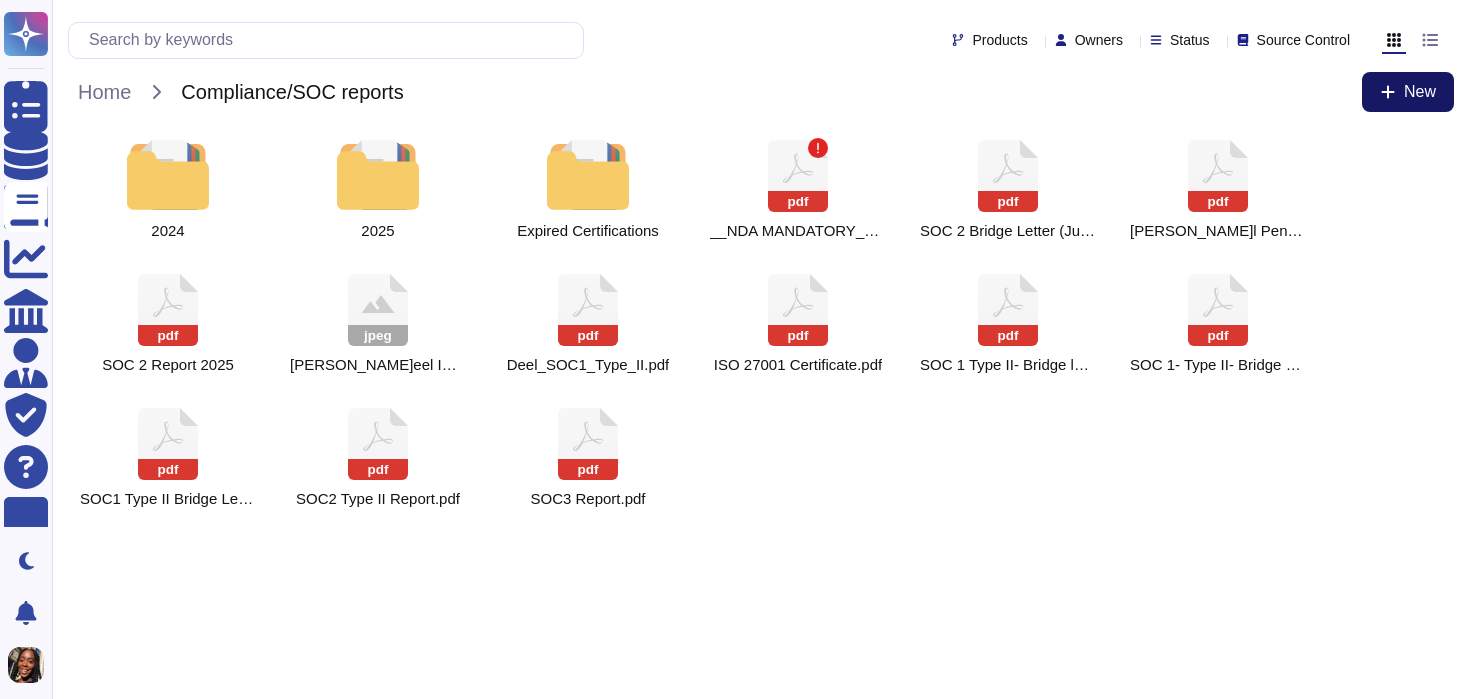 click on "New" at bounding box center (1408, 92) 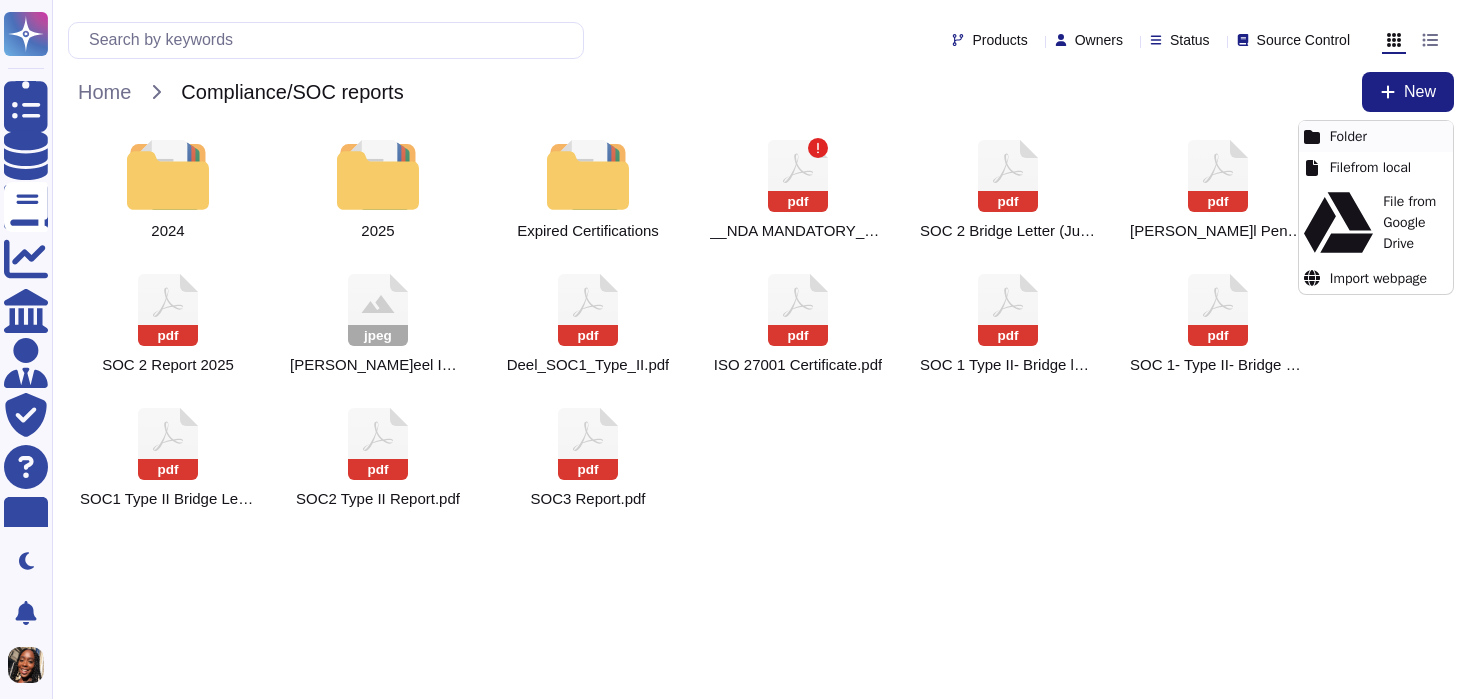 click on "Folder" at bounding box center [1376, 136] 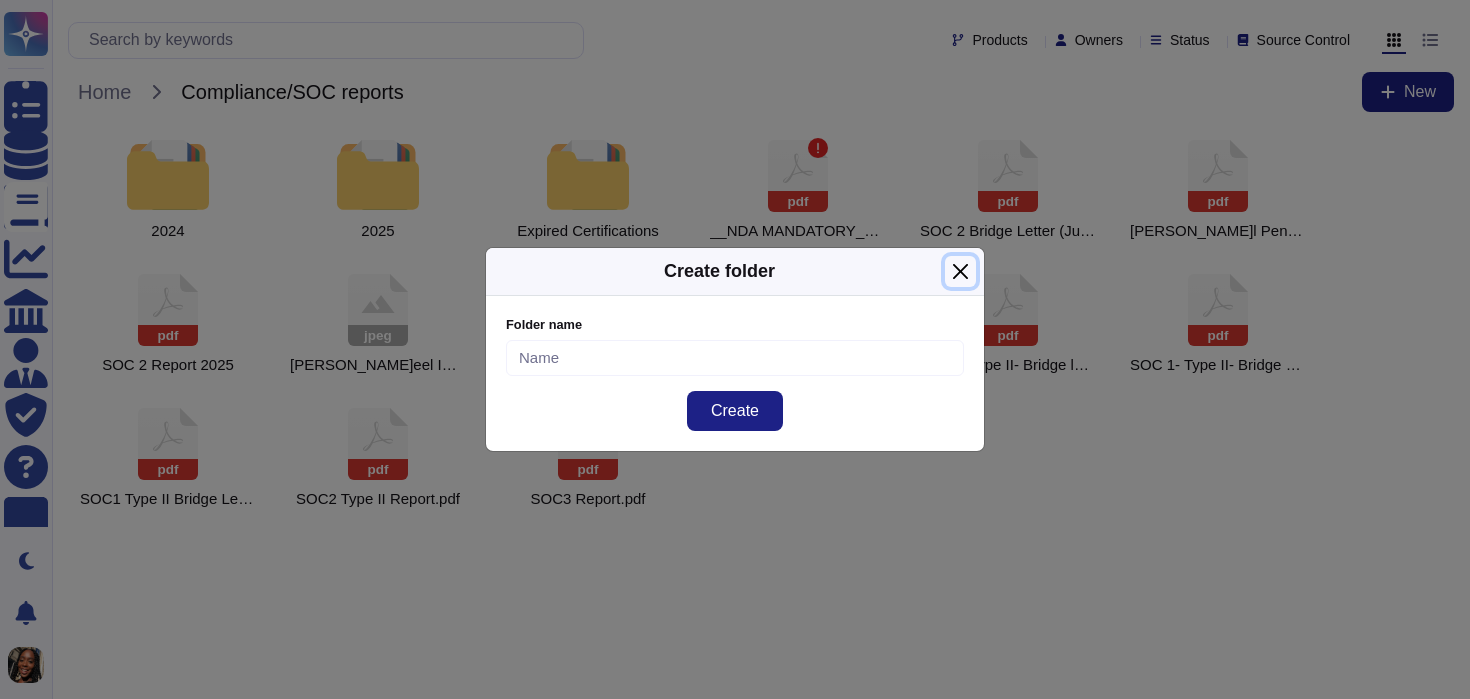 click at bounding box center [960, 271] 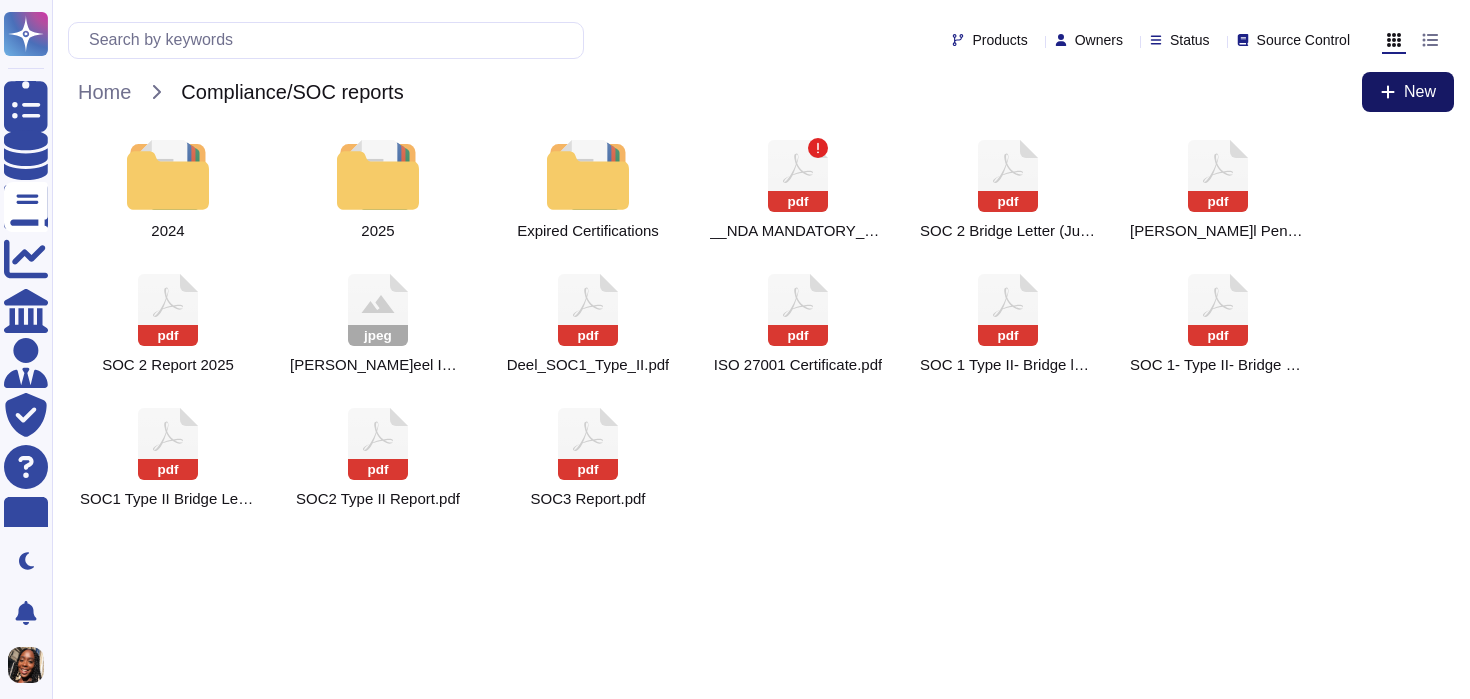 click 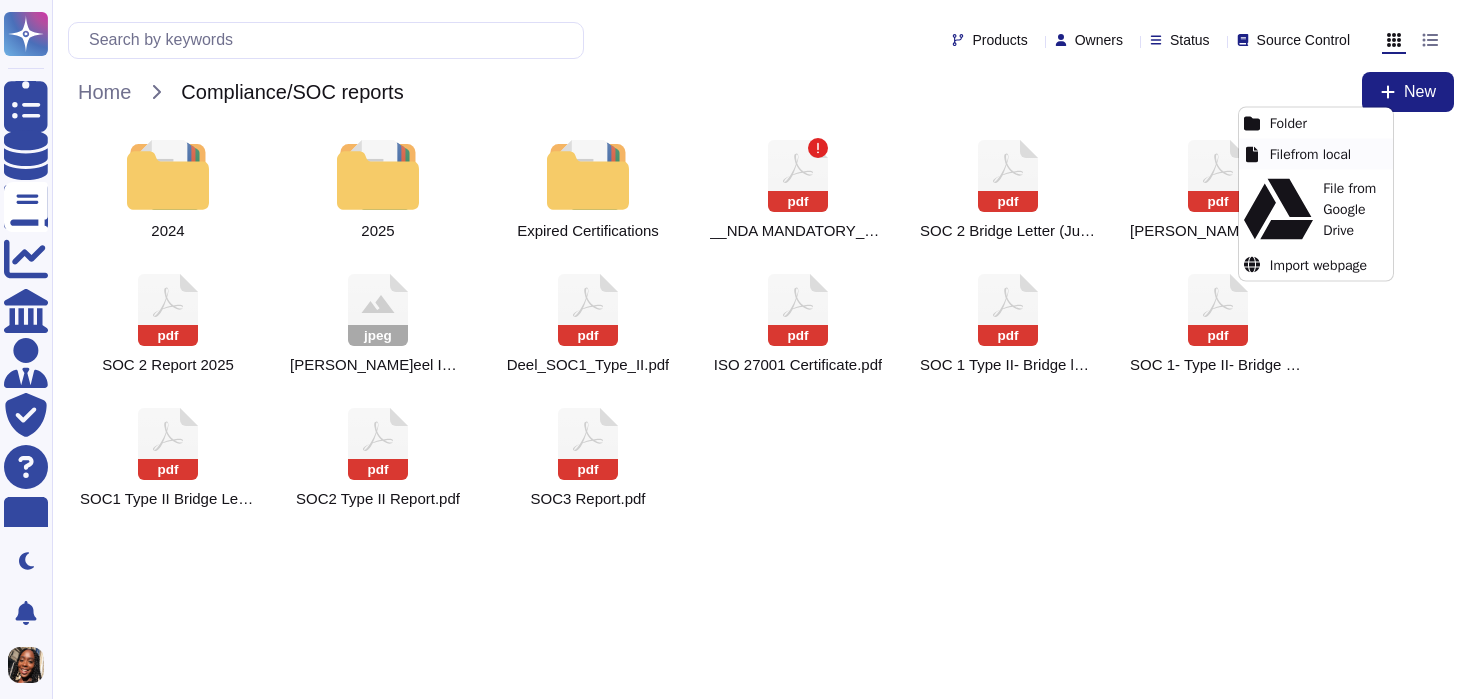 click on "File  from local" at bounding box center [1316, 154] 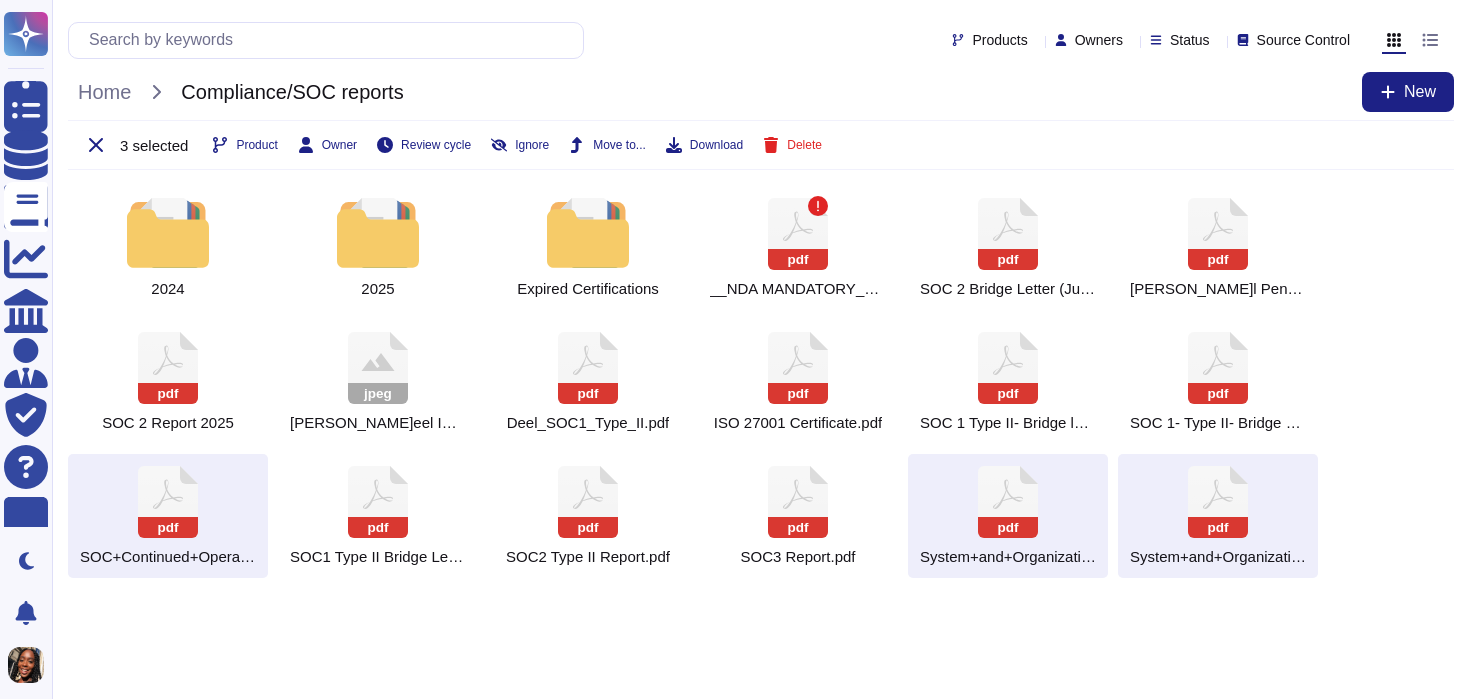 click on "Questionnaires Knowledge Base Documents Analytics CAIQ / SIG Admin Trust Center Help Center Feedback Dark mode Notifications Profile Products Owners Status Source Control Home Compliance/SOC reports New 3   selected Product Owner Review cycle Ignore Move to... Download Delete 2024 2025 Expired Certifications pdf __NDA MANDATORY___Deel_2023_SOC1TypeII_Final Report_2023 (1).pdf pdf SOC 2 Bridge Letter (July 2025) pdf Deel Pen Test Attestation letter pdf SOC 2 Report 2025 jpeg Deel ISO45001 certificate.jpeg pdf Deel_SOC1_Type_II.pdf pdf ISO 27001 Certificate.pdf pdf SOC 1 Type II- Bridge letter Dec 2024 pdf SOC 1- Type II- Bridge Letter- February 2025.pdf pdf SOC+Continued+Operations+Letter.pdf pdf SOC1 Type II Bridge Letter June 2024..pdf pdf SOC2 Type II Report.pdf pdf SOC3 Report.pdf pdf System+and+Organization+Controls+(SOC)+1+Report.pdf pdf System+and+Organization+Controls+(SOC)+2+Report.pdf" at bounding box center [735, 297] 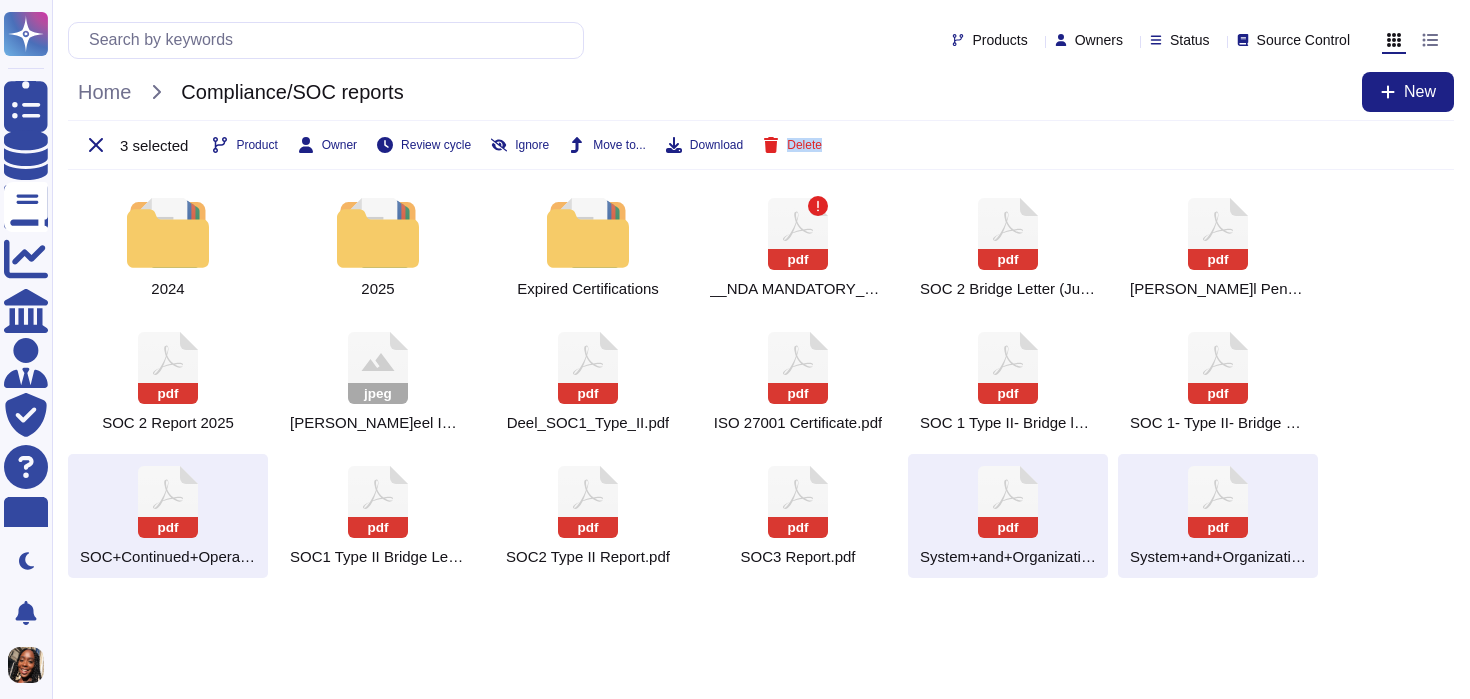 click on "Questionnaires Knowledge Base Documents Analytics CAIQ / SIG Admin Trust Center Help Center Feedback Dark mode Notifications Profile Products Owners Status Source Control Home Compliance/SOC reports New 3   selected Product Owner Review cycle Ignore Move to... Download Delete 2024 2025 Expired Certifications pdf __NDA MANDATORY___Deel_2023_SOC1TypeII_Final Report_2023 (1).pdf pdf SOC 2 Bridge Letter (July 2025) pdf Deel Pen Test Attestation letter pdf SOC 2 Report 2025 jpeg Deel ISO45001 certificate.jpeg pdf Deel_SOC1_Type_II.pdf pdf ISO 27001 Certificate.pdf pdf SOC 1 Type II- Bridge letter Dec 2024 pdf SOC 1- Type II- Bridge Letter- February 2025.pdf pdf SOC+Continued+Operations+Letter.pdf pdf SOC1 Type II Bridge Letter June 2024..pdf pdf SOC2 Type II Report.pdf pdf SOC3 Report.pdf pdf System+and+Organization+Controls+(SOC)+1+Report.pdf pdf System+and+Organization+Controls+(SOC)+2+Report.pdf" at bounding box center (735, 297) 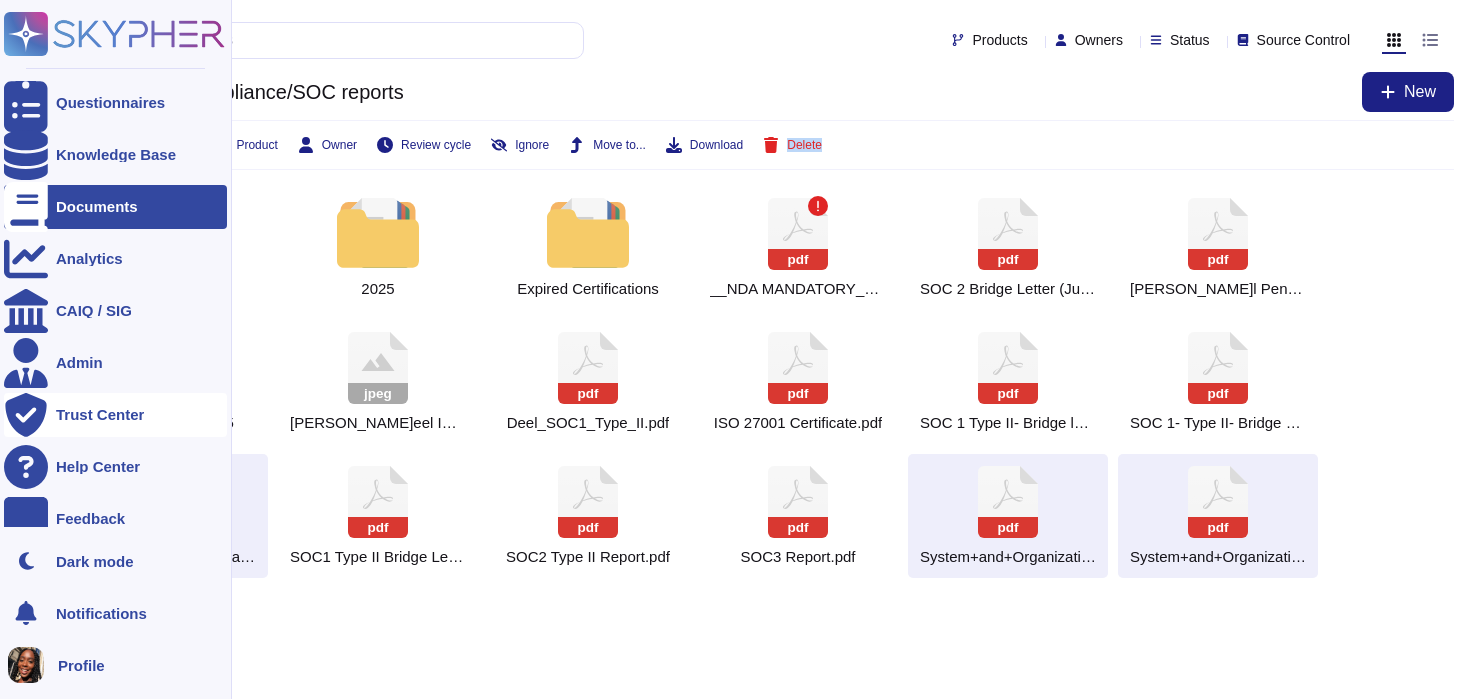 click on "Trust Center" at bounding box center [100, 414] 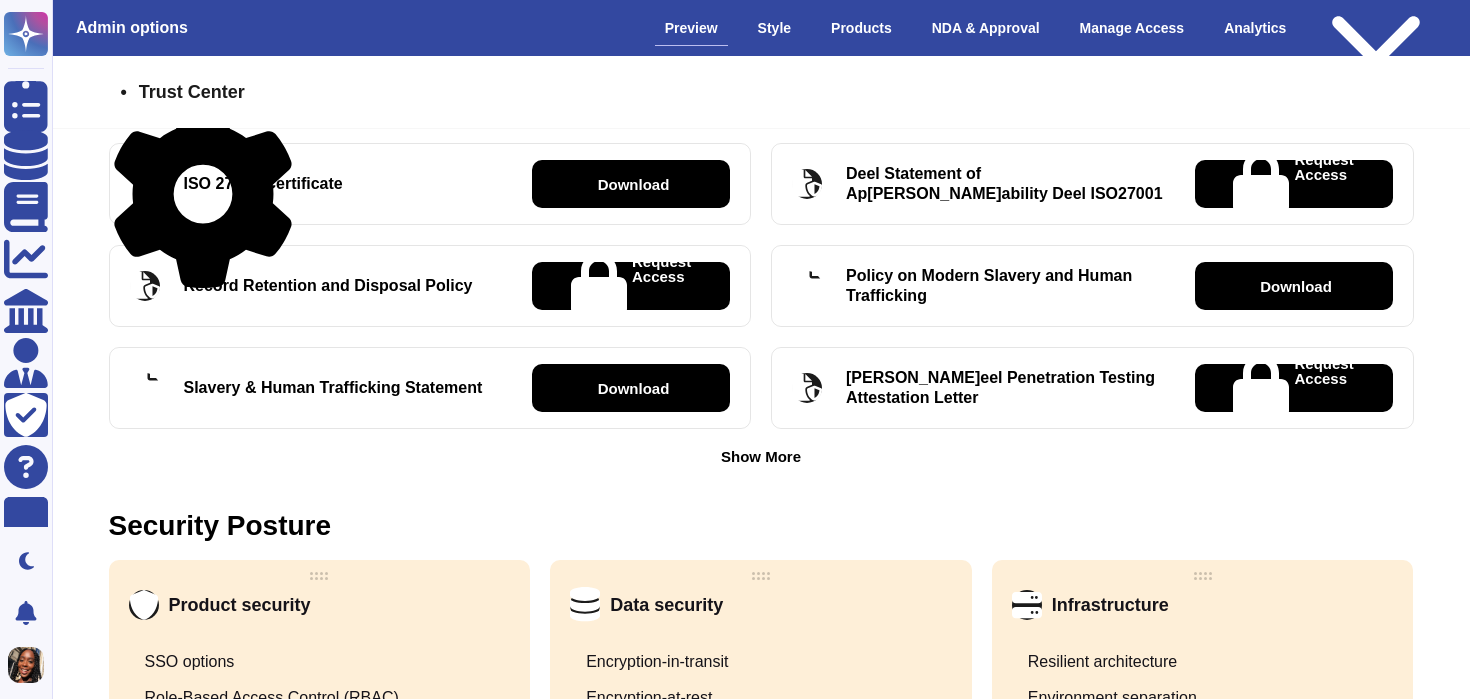 scroll, scrollTop: 554, scrollLeft: 0, axis: vertical 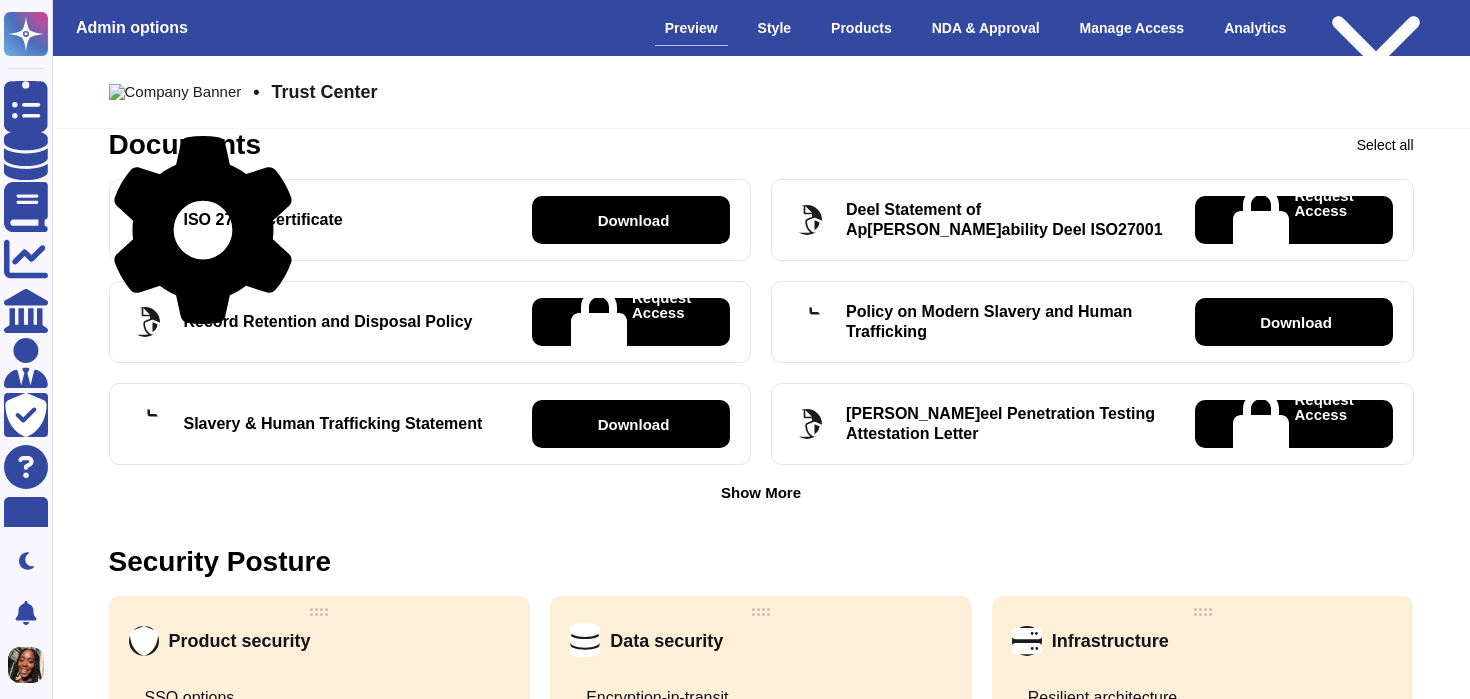 click on "Show More" at bounding box center [761, 492] 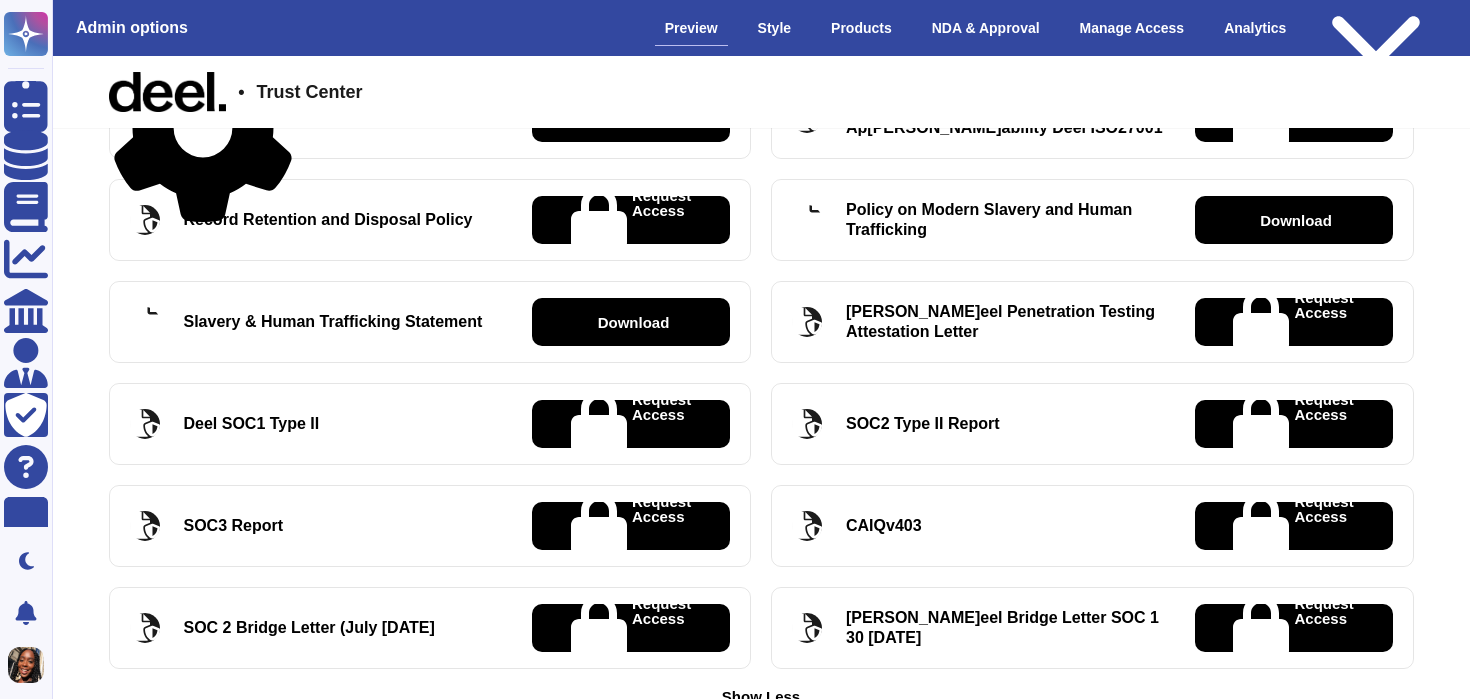 scroll, scrollTop: 443, scrollLeft: 0, axis: vertical 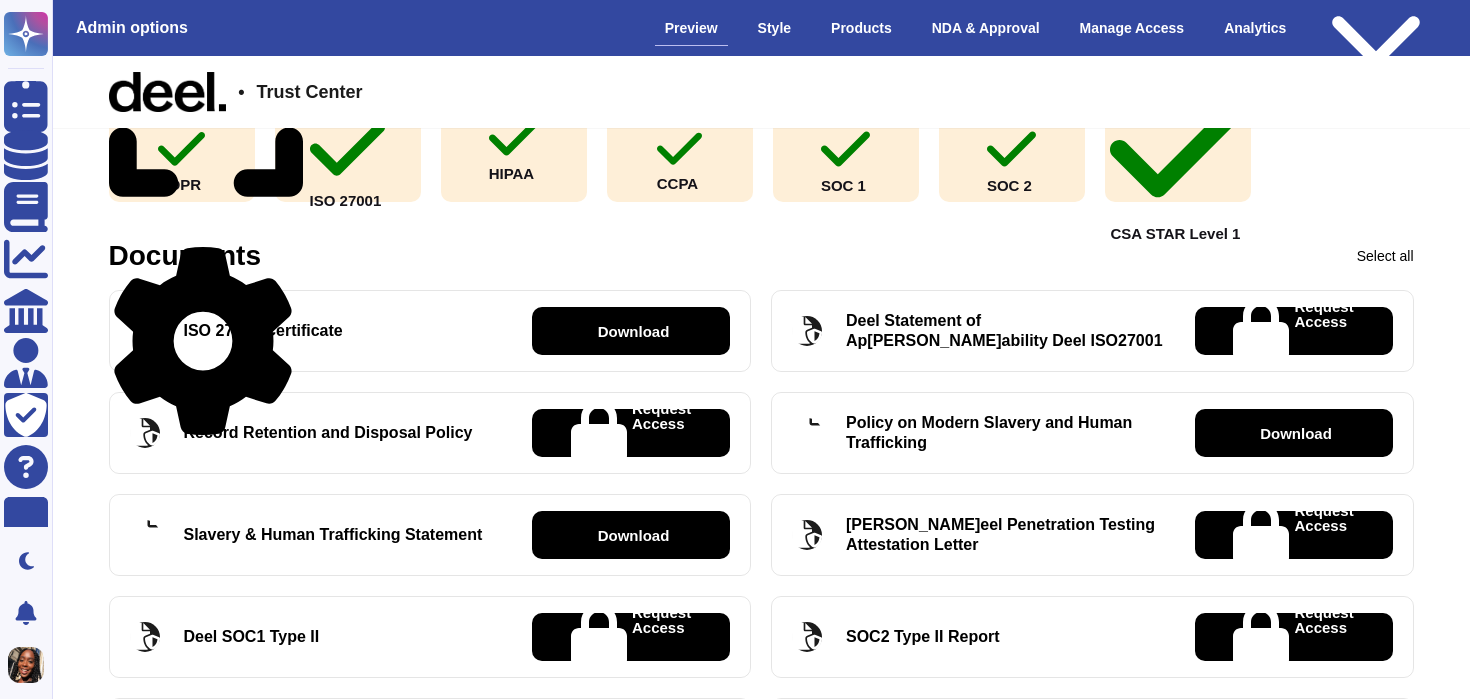 click 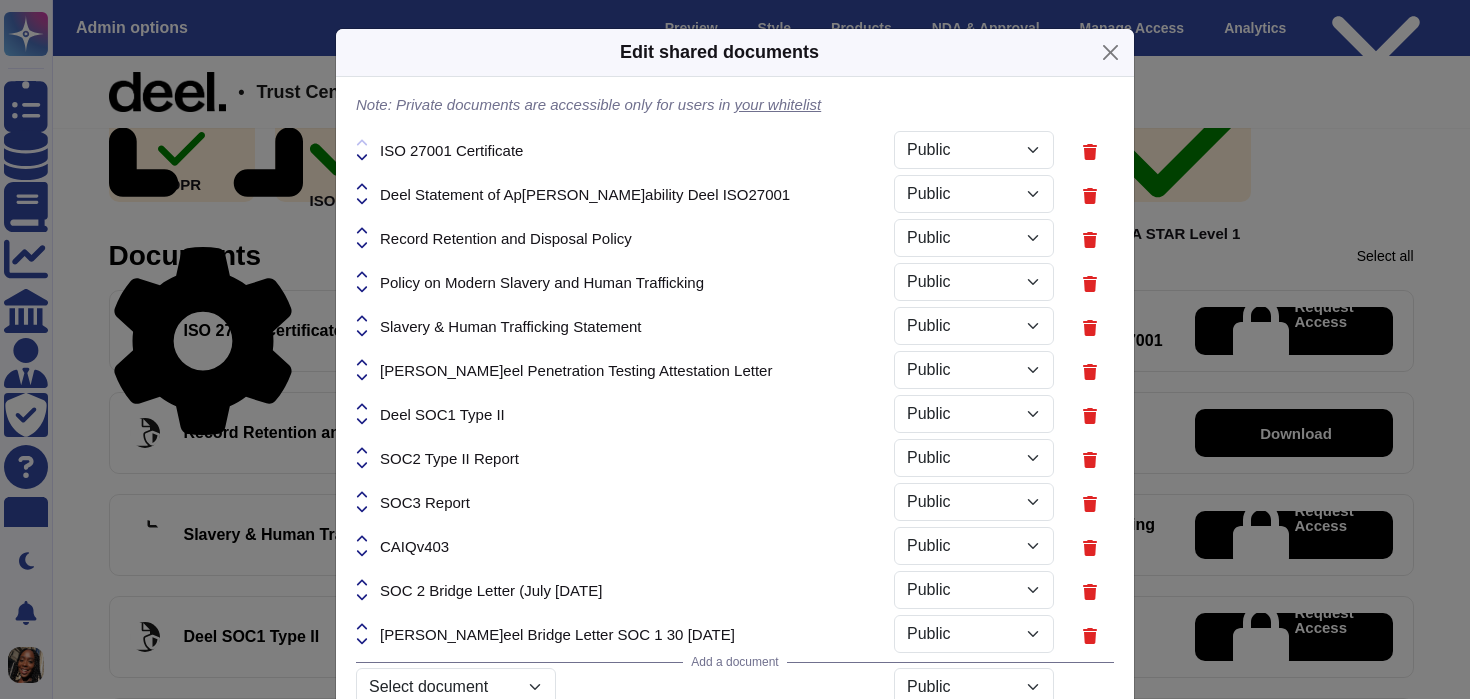 select on "PRIVATE" 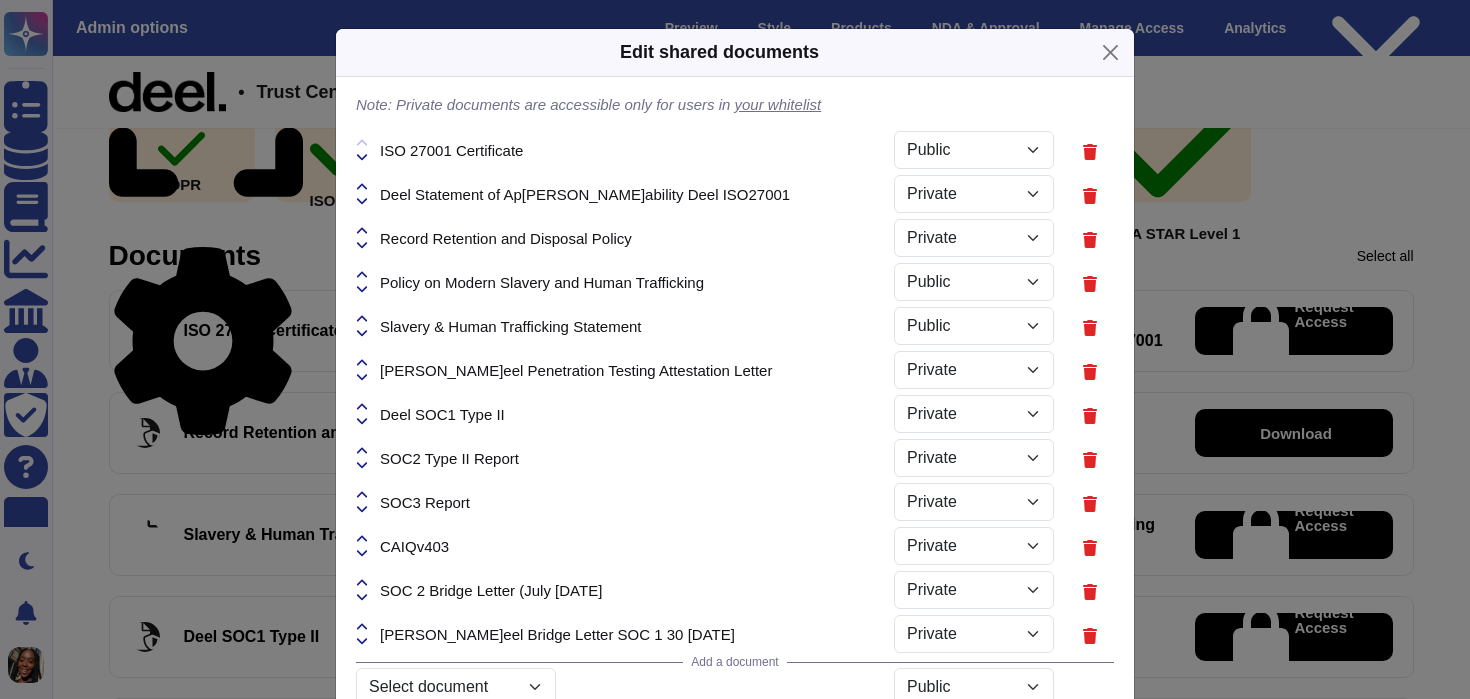scroll, scrollTop: 151, scrollLeft: 0, axis: vertical 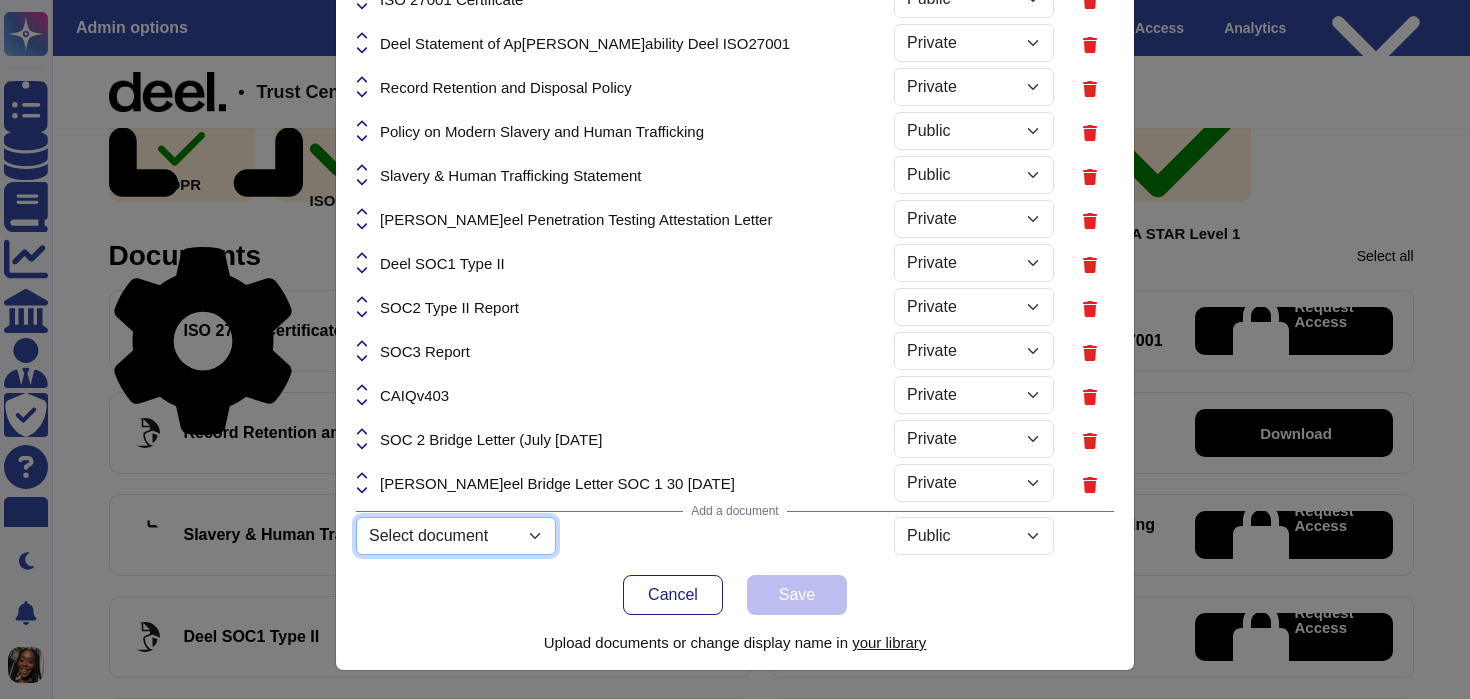 click on "Select document Product_guide_Reports.pdf Netsuite_for_Global_Payroll_(BETA).pdf Global_Payroll_Terminations.pdf Product_Guide_Ashby_integration_ATS.pdf Product_Guide_Azure_AD.pdf Product_Guide_OneLogin.pdf Product_guide_Compliance_documents (1).pdf Product_guide_Taxes (1).pdf Product_Guide_Bamboo_HR_.pdf Product_guide_API__Integrations.pdf Product_Guide_Lever_integration_ATS_.pdf Product_Guide_Workday_.pdf Product_guide_Expensify_(Expense_management).pdf Product_Guide_Xero_.pdf Product_Guide_SAML_2.0_connector.pdf Product_Guide_Greenhouse_Integration_ATS.pdf Product_Guide_HiBob.pdf Product_guide_Deel_Premium (1).pdf Product_Guide_Netsuite.pdf Product_Guide_Netsuite.pdf Deel Inc - Bank Account Confirmation.pdf No PE declaration.pdf 10F.pdf Deel Inc - Form 6166 - 2023.pdf SLA MSA times.pdf DPA_App5_Transfer Impact Assessment.docx  .pdf account_details_proof_eur (3).pdf Deel EOR Narrative response - Draft.docx Deel GP Narrative response - Draft.docx Programs & Ownership.pdf ISO 27001.pdf Deel ESG Policy.pdf" at bounding box center [456, 536] 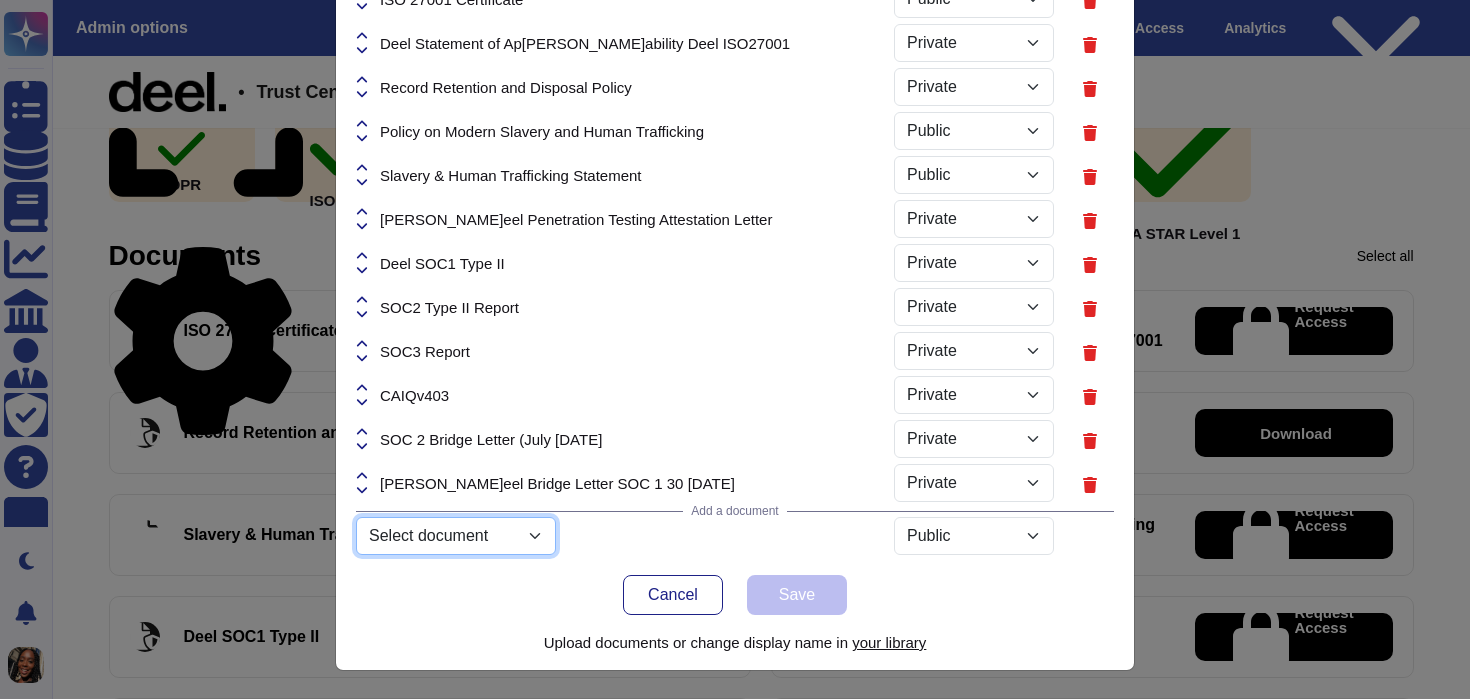 select on "686bed8060eac80d185aa3dc" 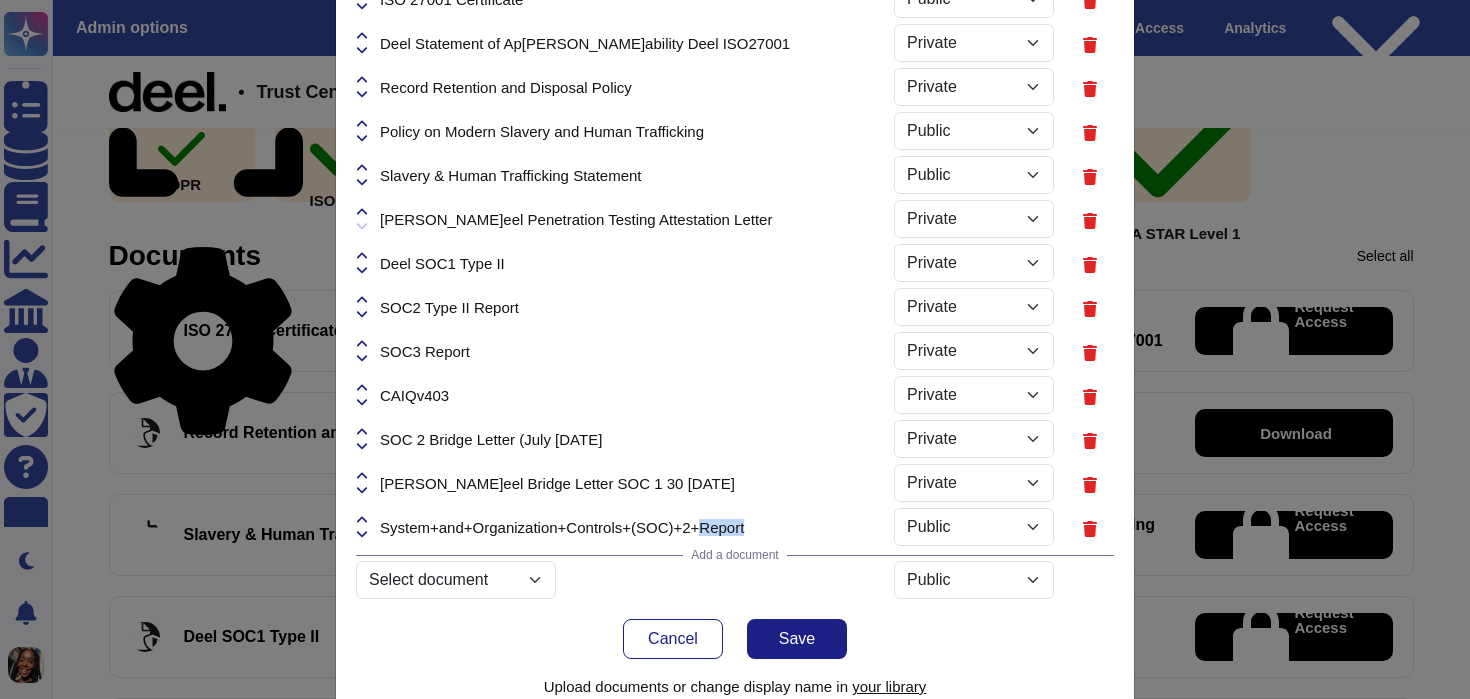 click on "System+and+Organization+Controls+(SOC)+2+Report" at bounding box center (562, 527) 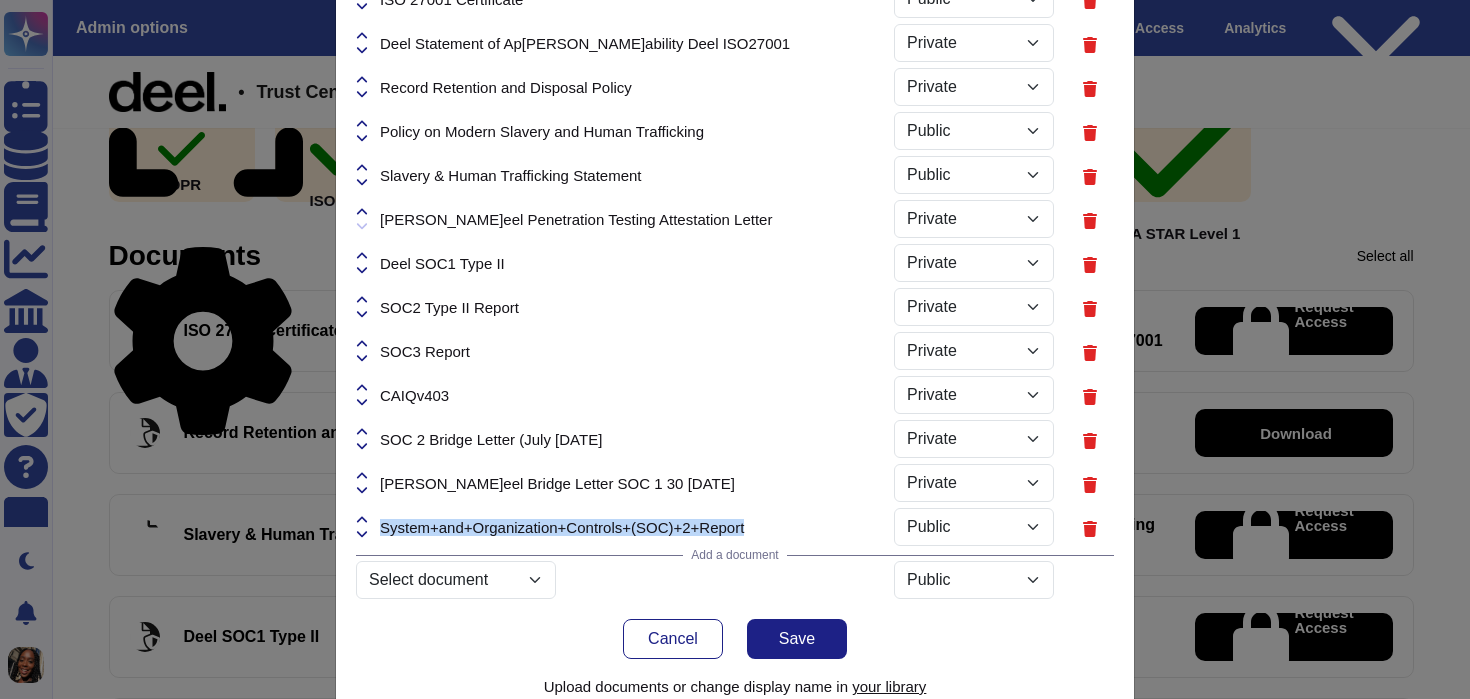 click on "System+and+Organization+Controls+(SOC)+2+Report" at bounding box center [562, 527] 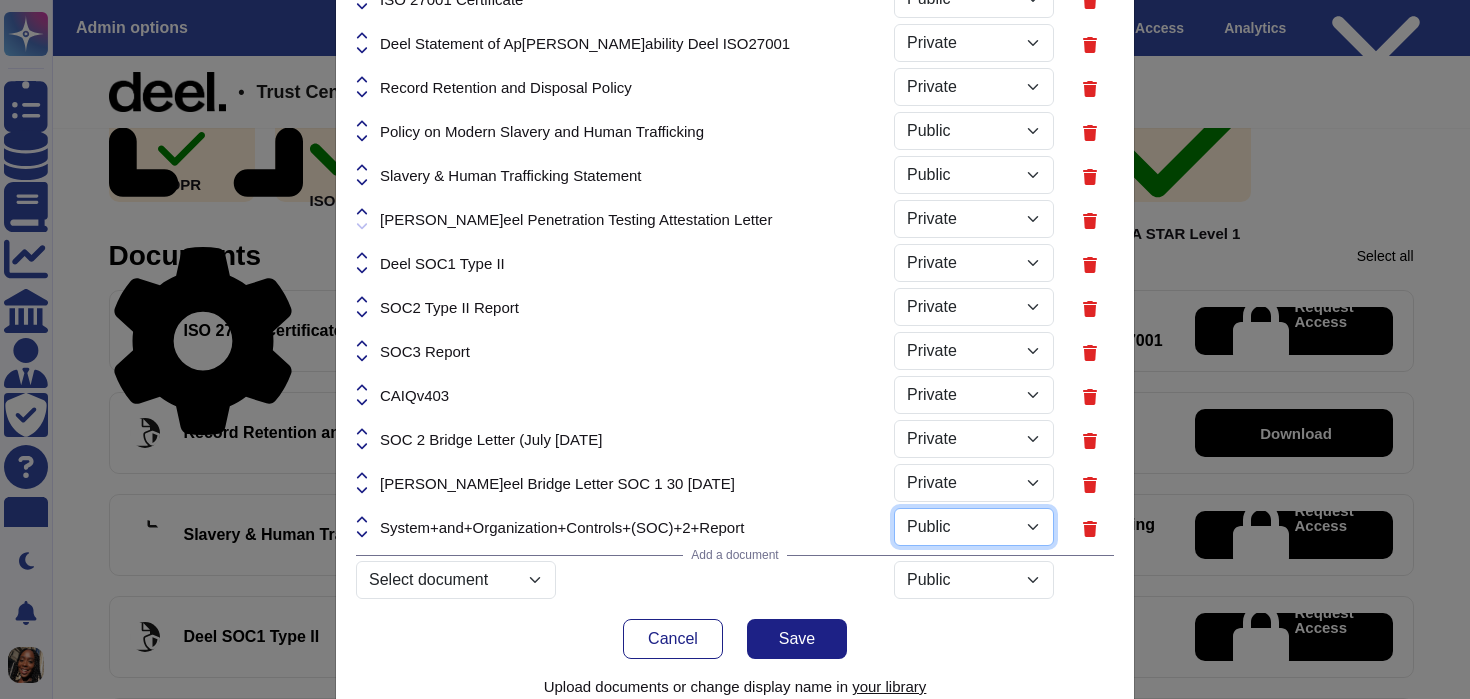 click on "Public Private" at bounding box center [974, 527] 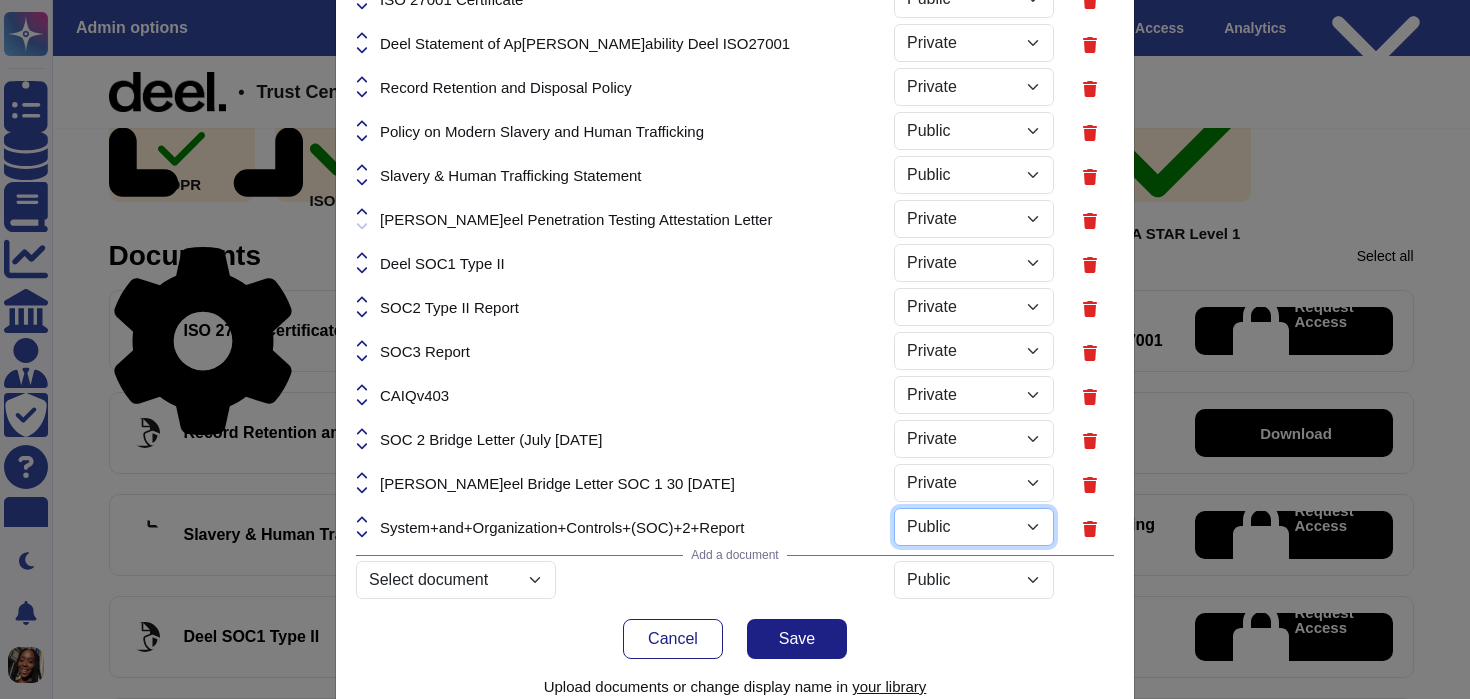 select on "PRIVATE" 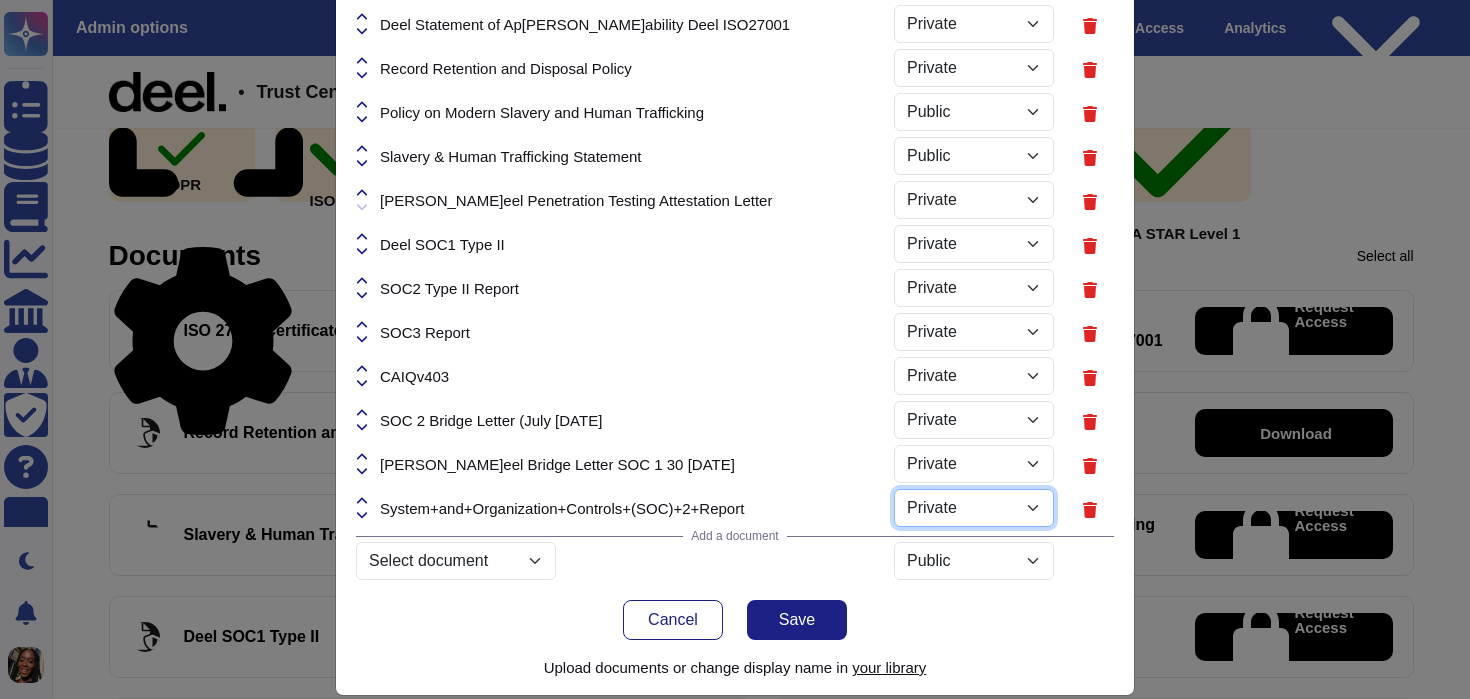 scroll, scrollTop: 195, scrollLeft: 0, axis: vertical 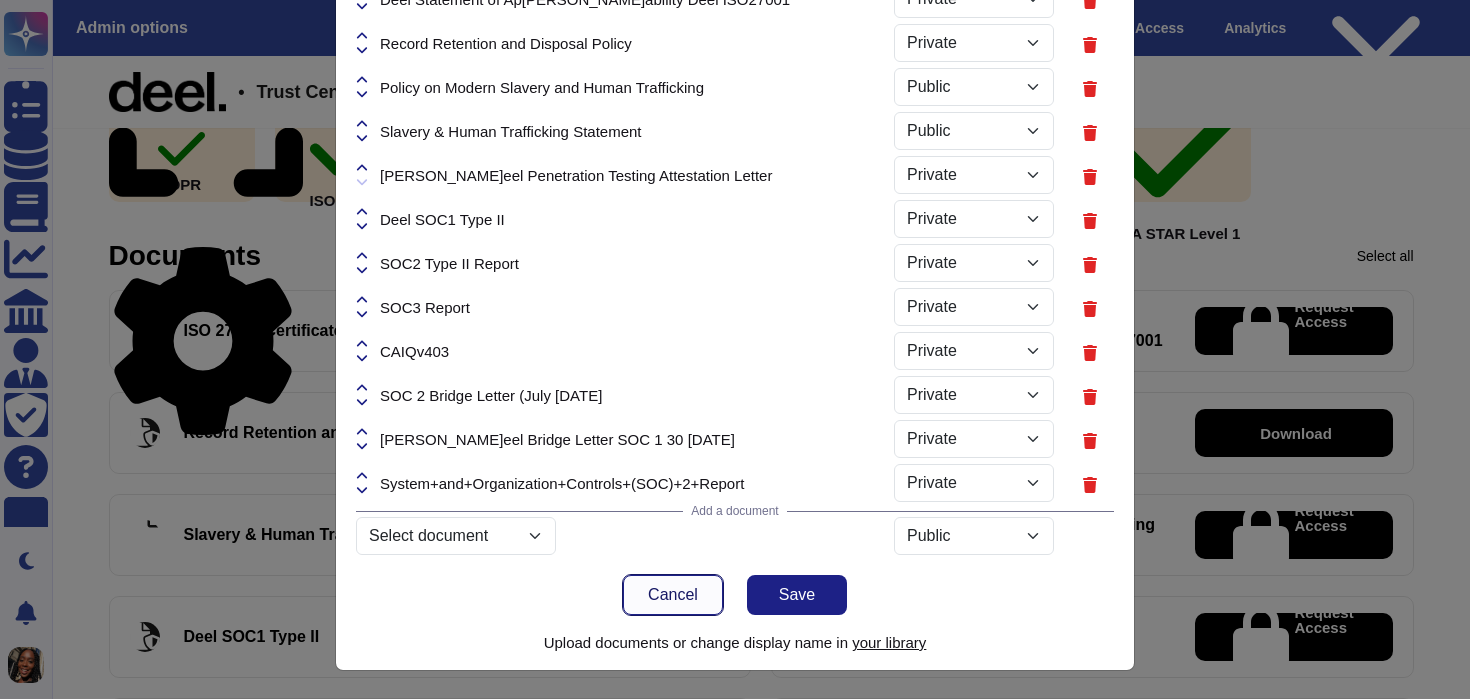 click on "Cancel" at bounding box center [673, 595] 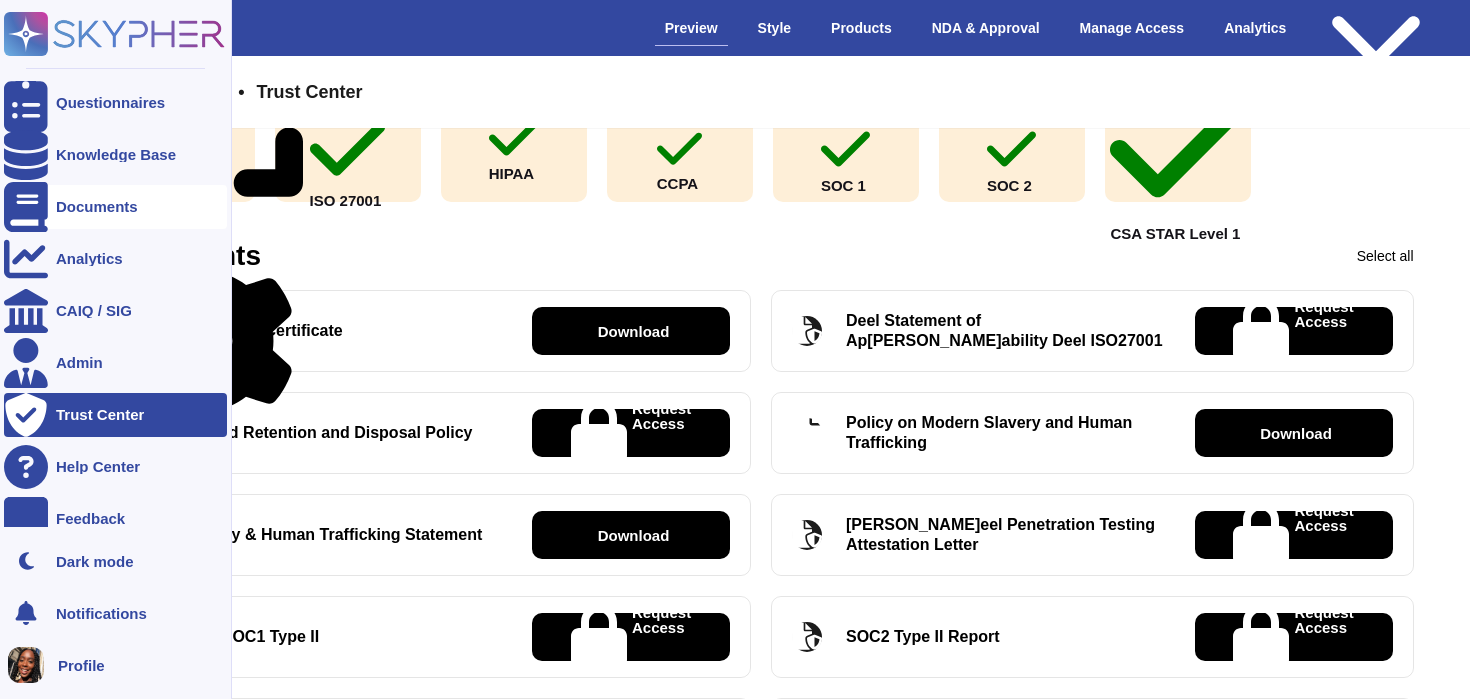 click on "Documents" at bounding box center (97, 206) 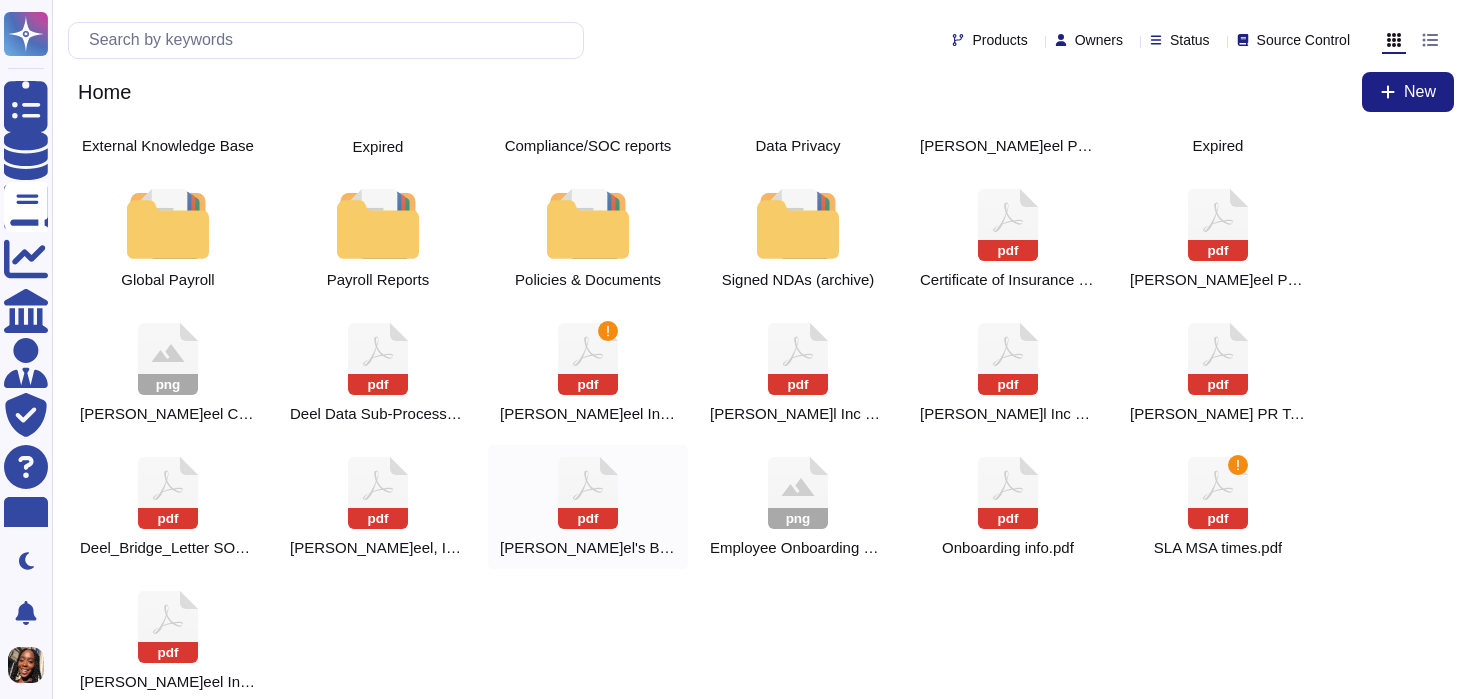 scroll, scrollTop: 0, scrollLeft: 0, axis: both 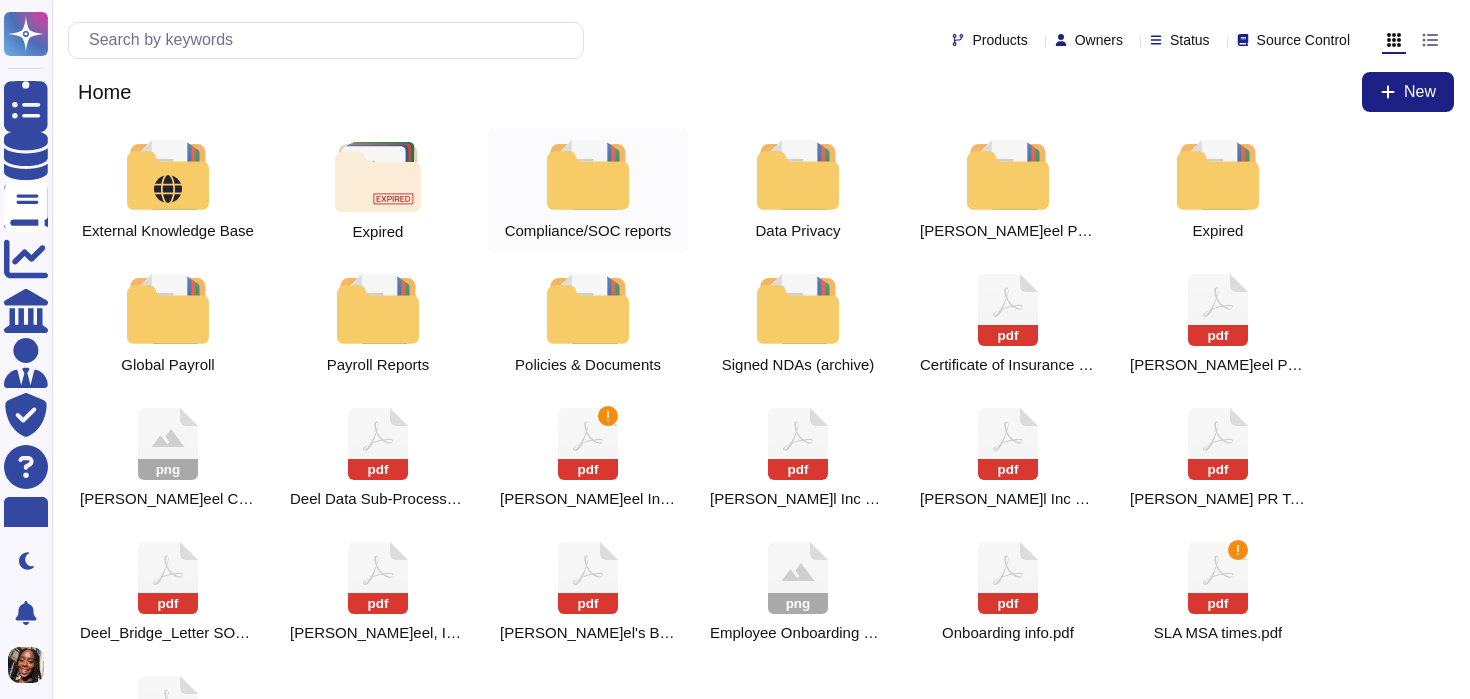 click at bounding box center [588, 175] 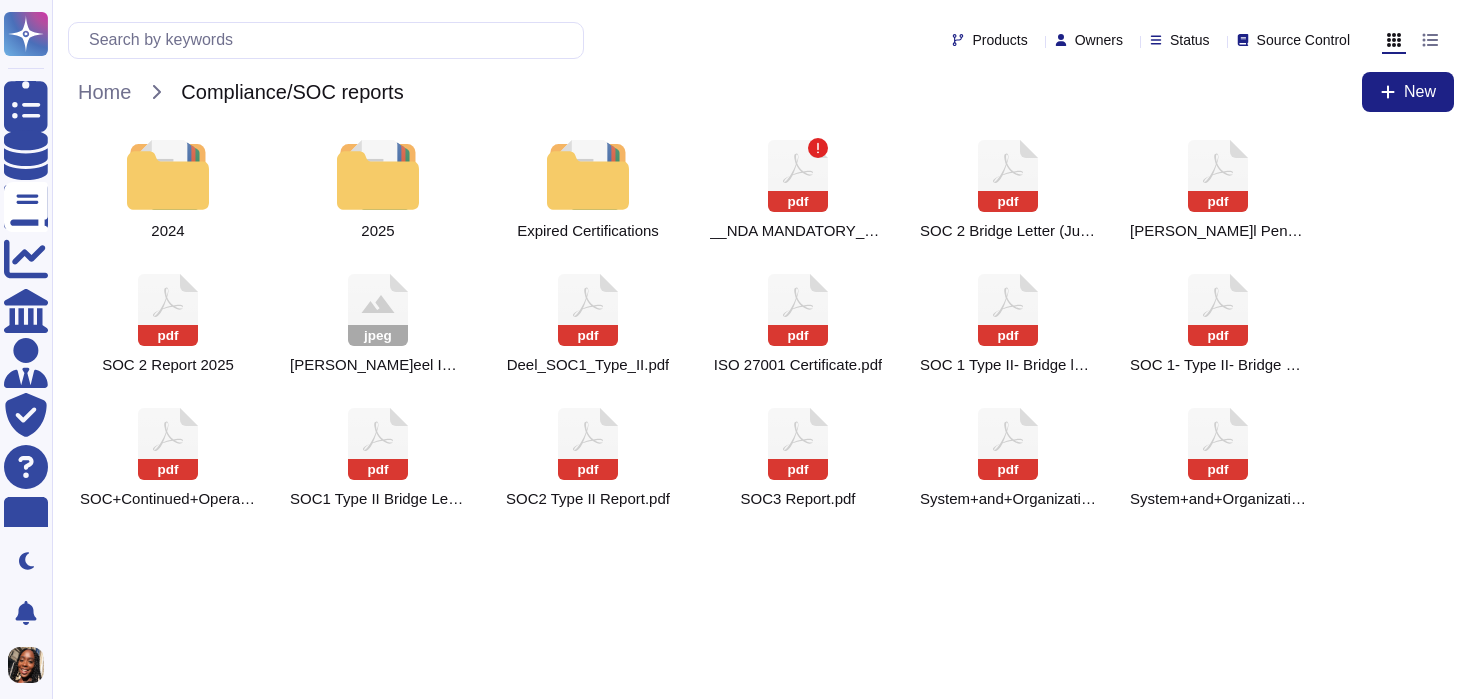 click at bounding box center [588, 175] 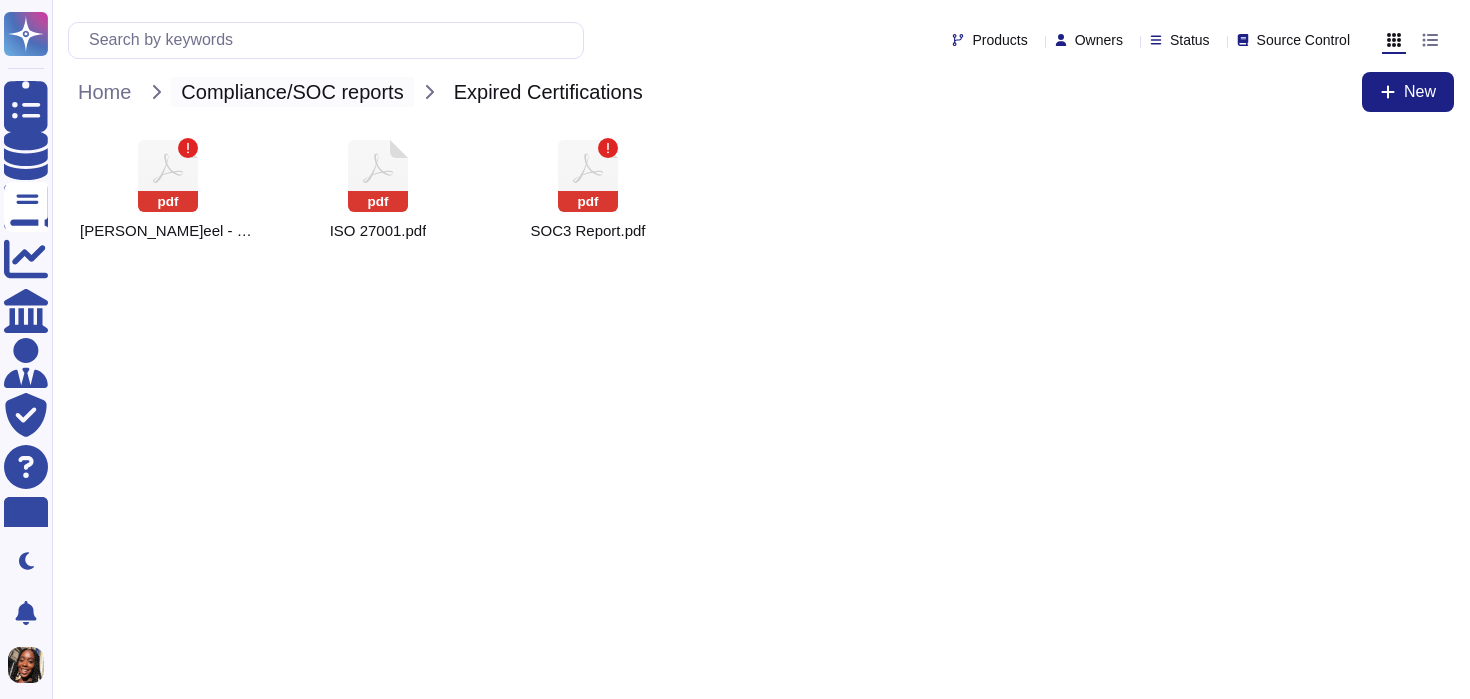 click on "Compliance/SOC reports" at bounding box center [292, 92] 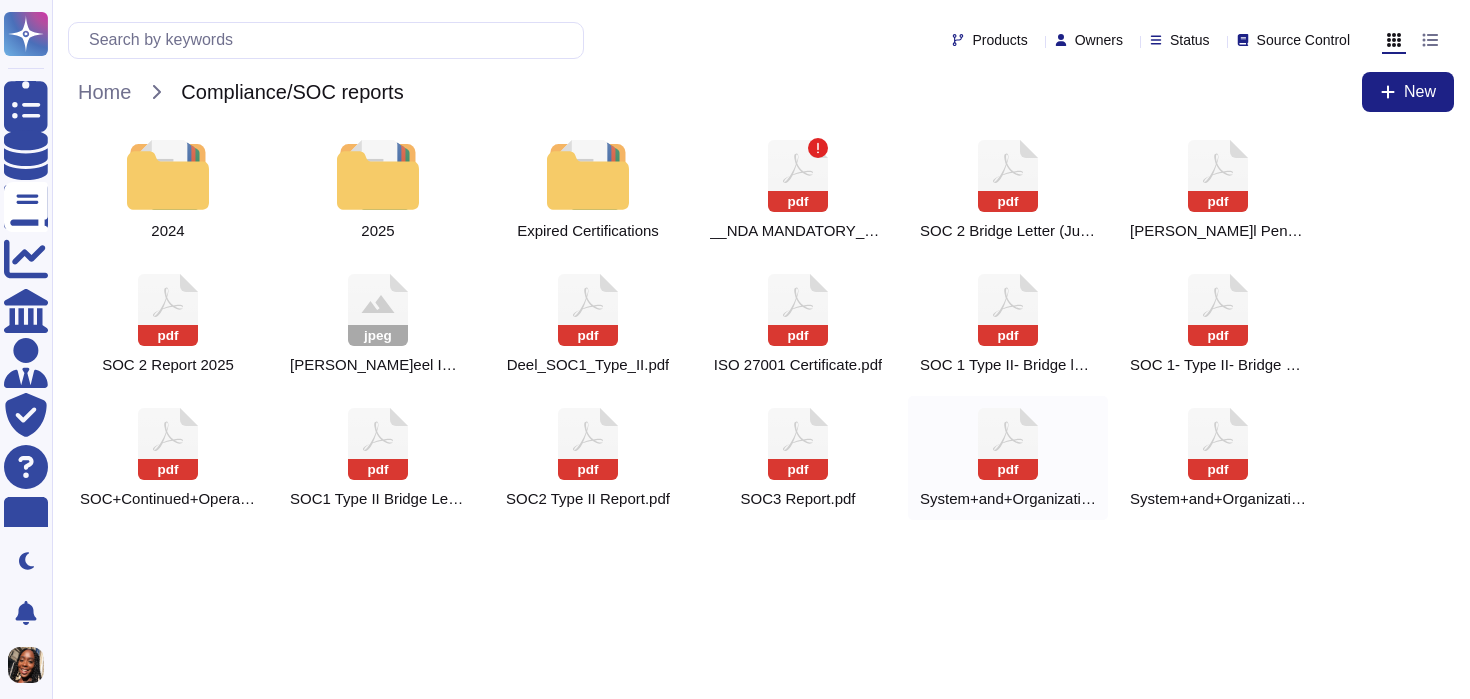click on "System+and+Organization+Controls+(SOC)+1+Report.pdf" at bounding box center [1008, 499] 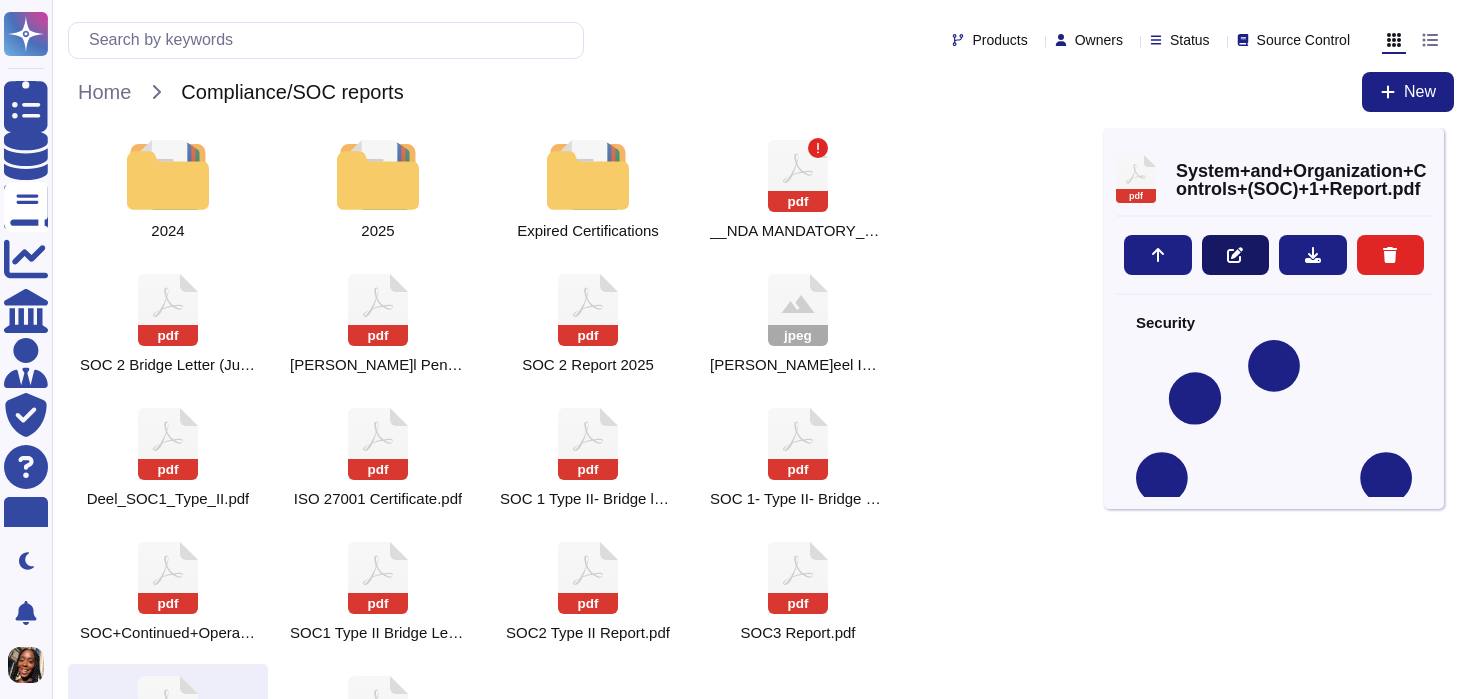 click 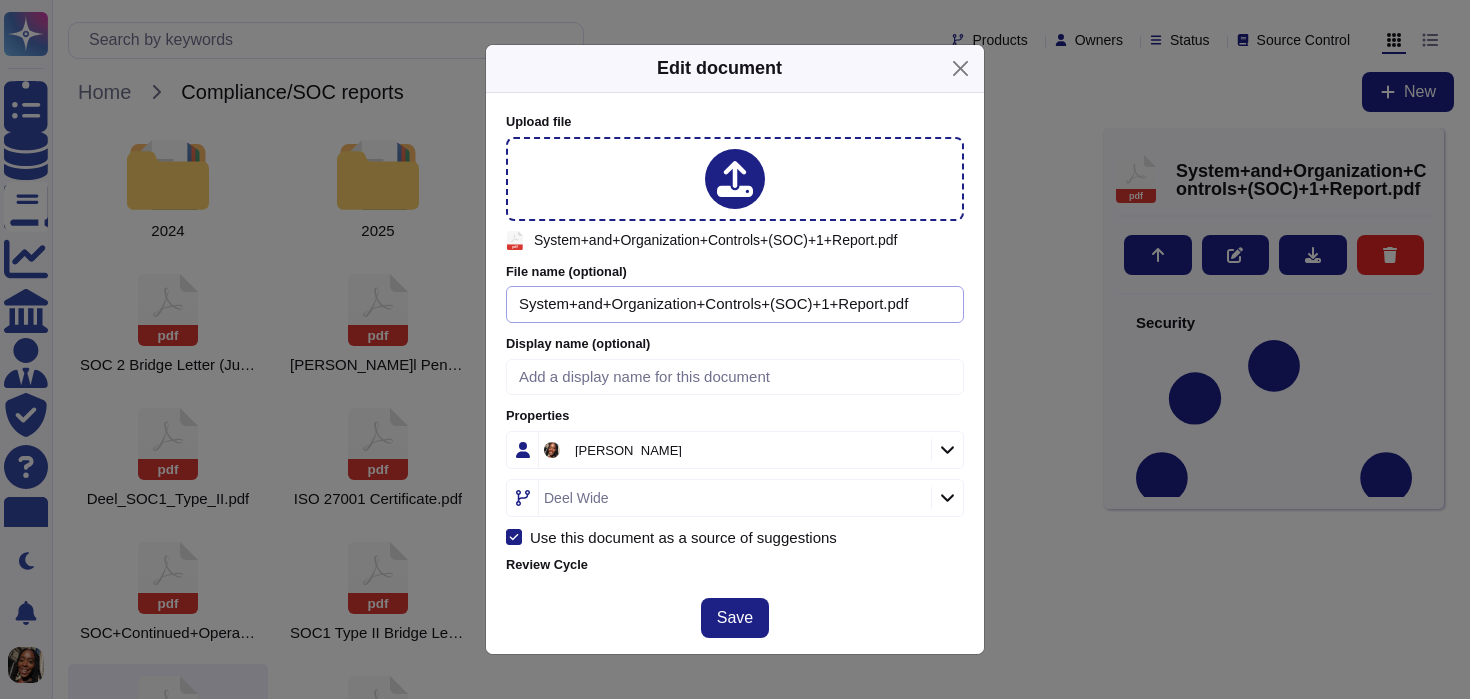 click on "System+and+Organization+Controls+(SOC)+1+Report.pdf" at bounding box center [735, 304] 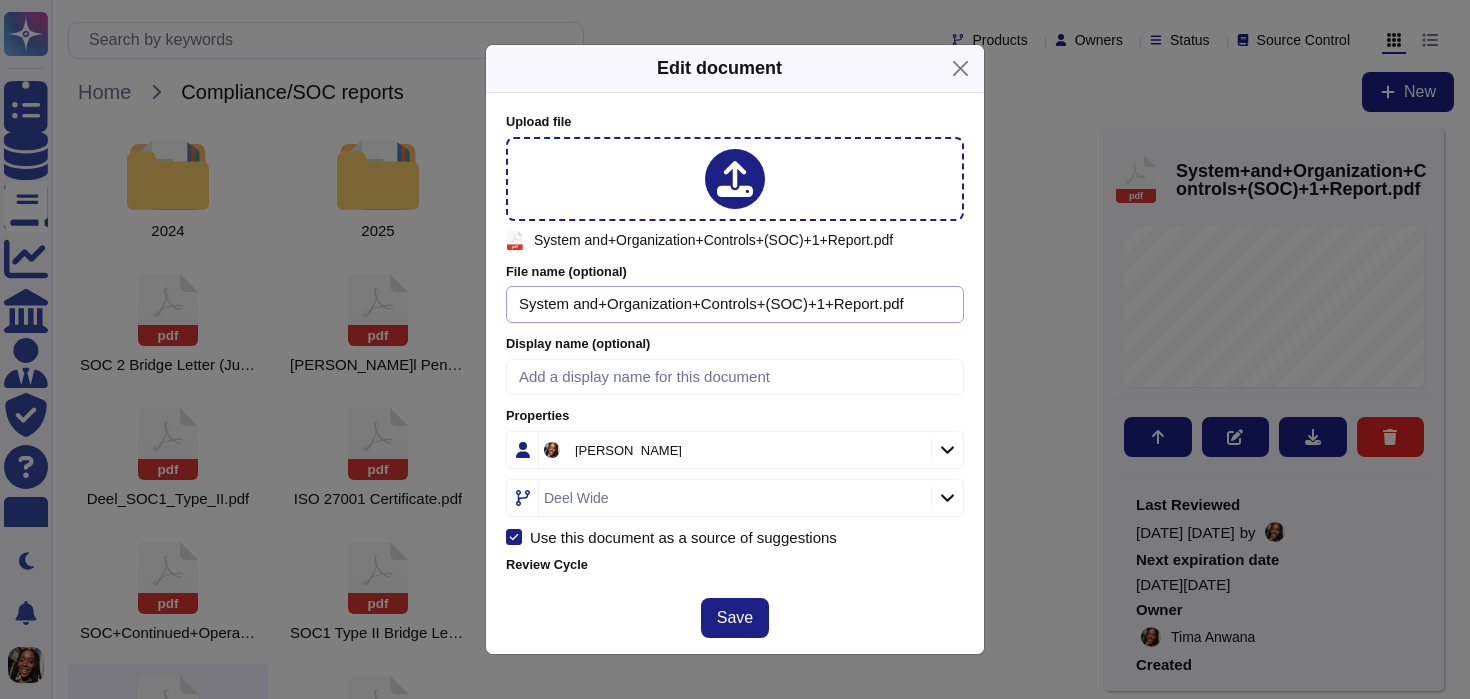 click on "System and+Organization+Controls+(SOC)+1+Report.pdf" at bounding box center [735, 304] 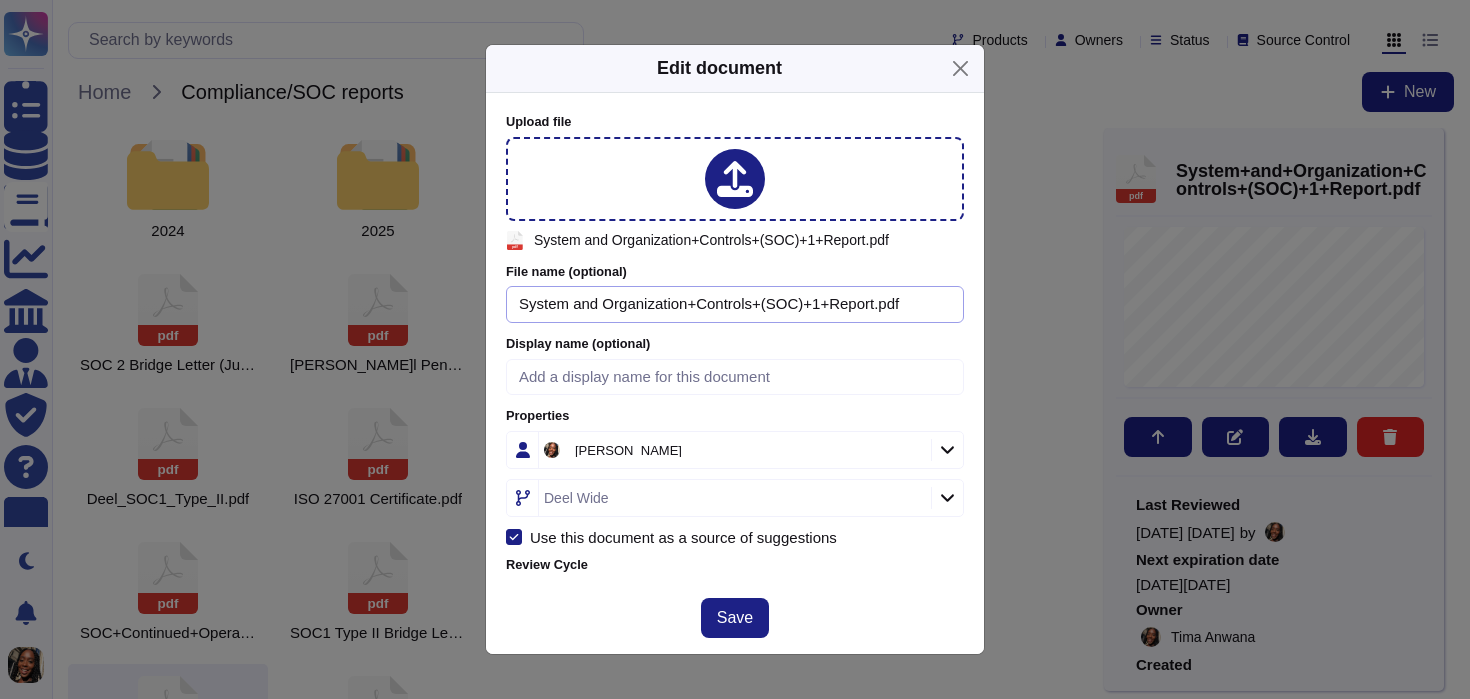 click on "System and Organization+Controls+(SOC)+1+Report.pdf" at bounding box center (735, 304) 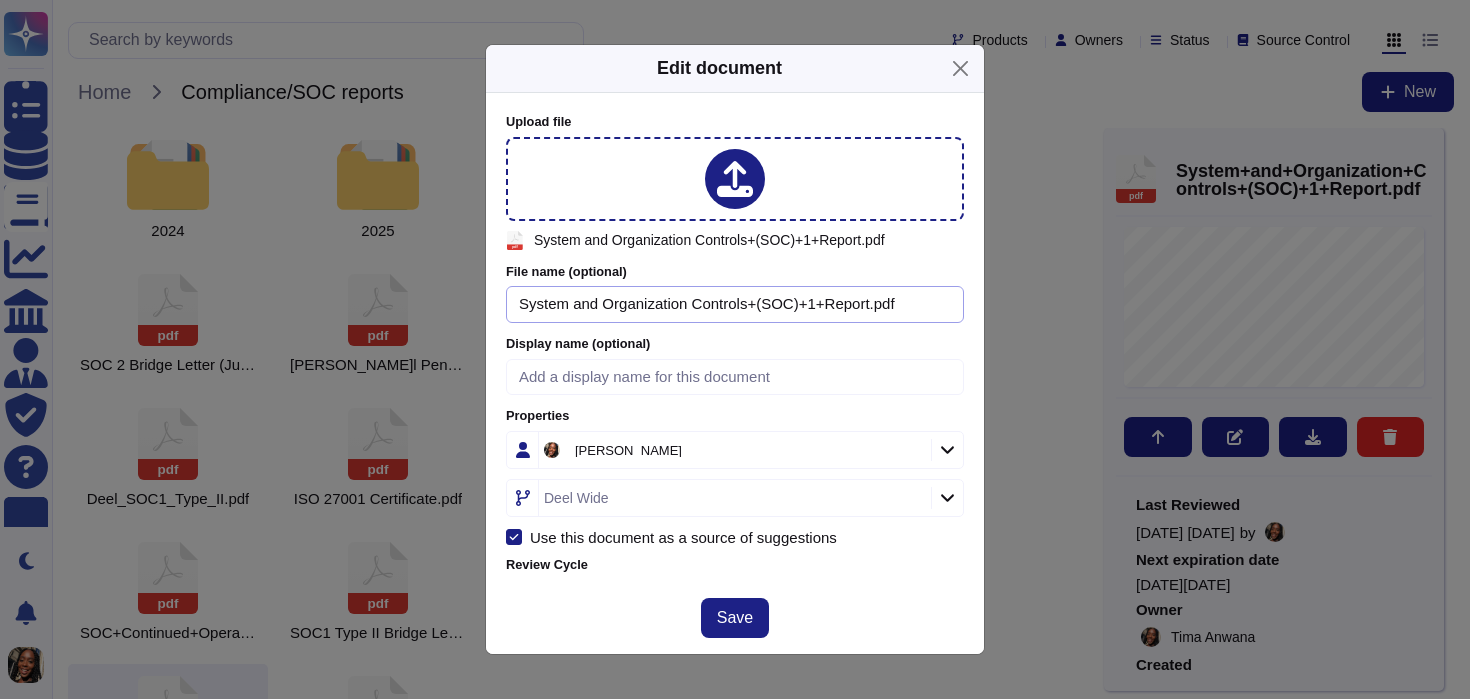 click on "System and Organization Controls+(SOC)+1+Report.pdf" at bounding box center [735, 304] 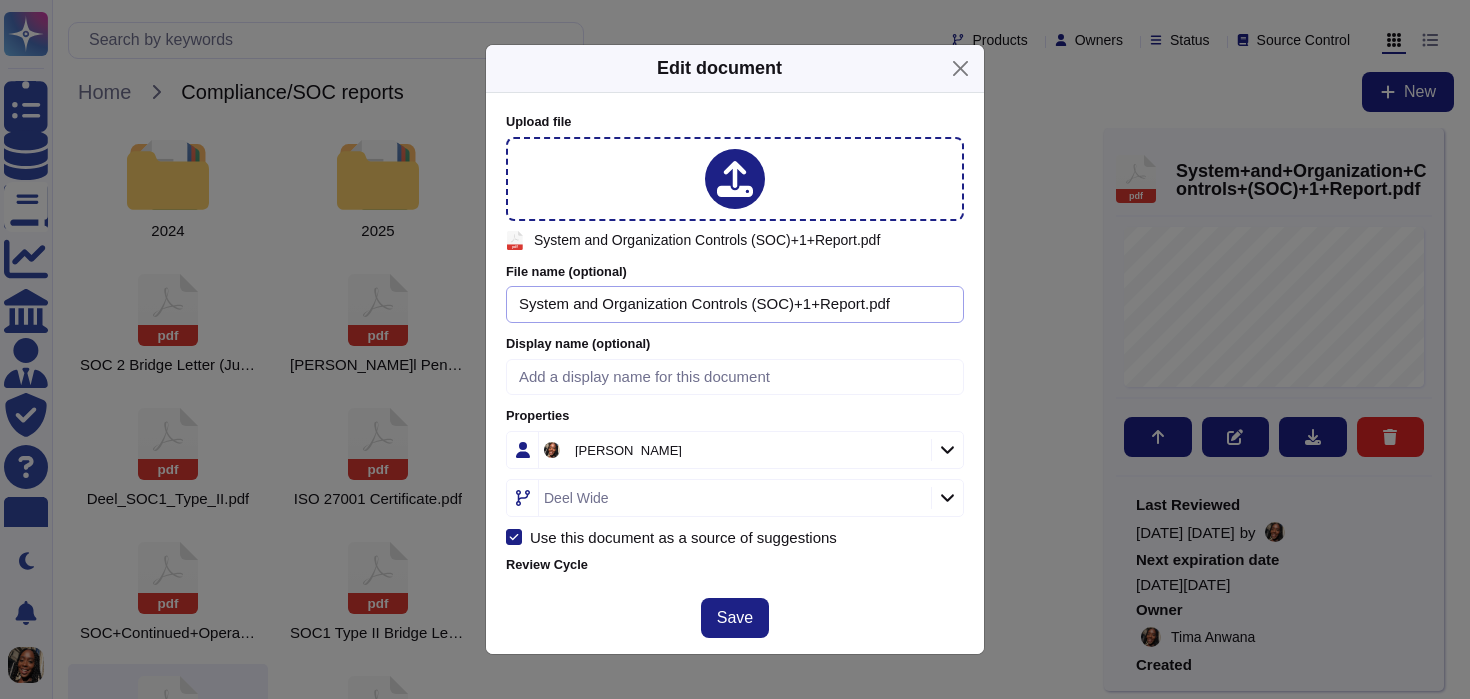 click on "System and Organization Controls (SOC)+1+Report.pdf" at bounding box center (735, 304) 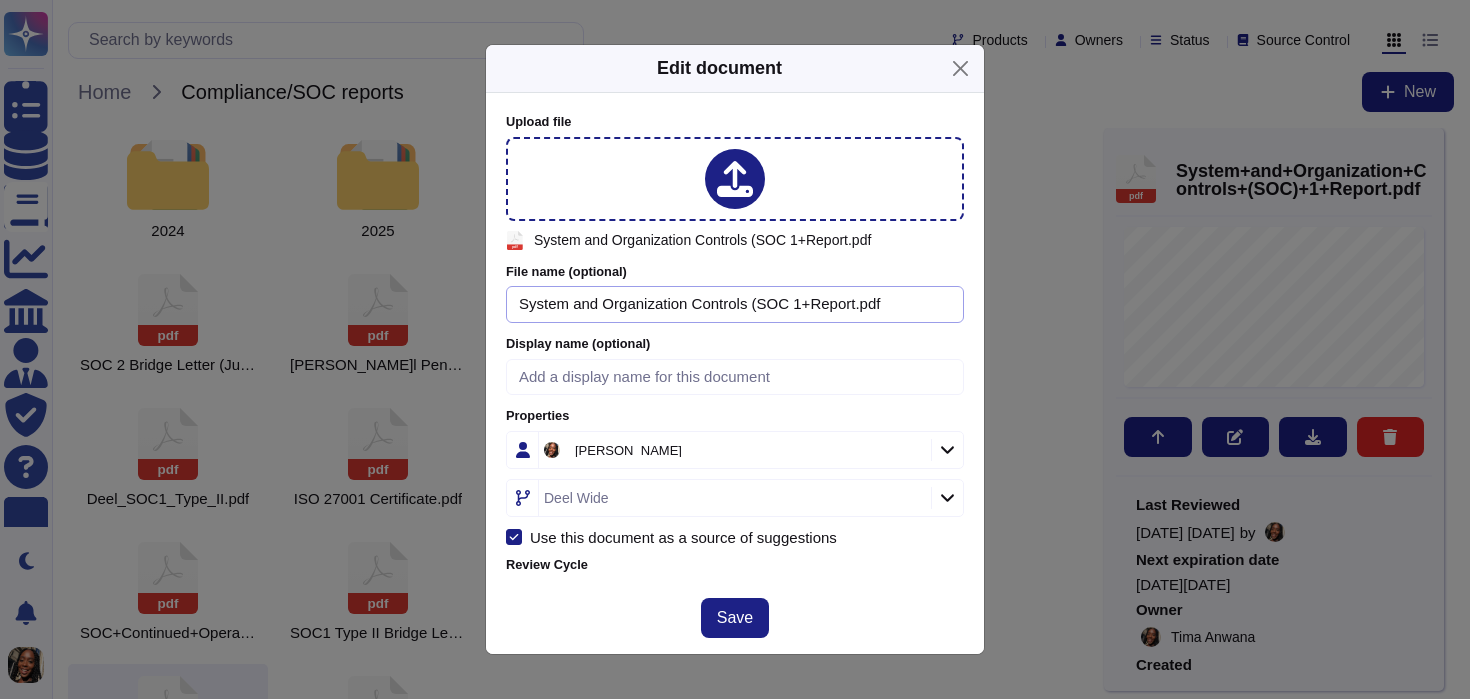 click on "System and Organization Controls (SOC 1+Report.pdf" at bounding box center [735, 304] 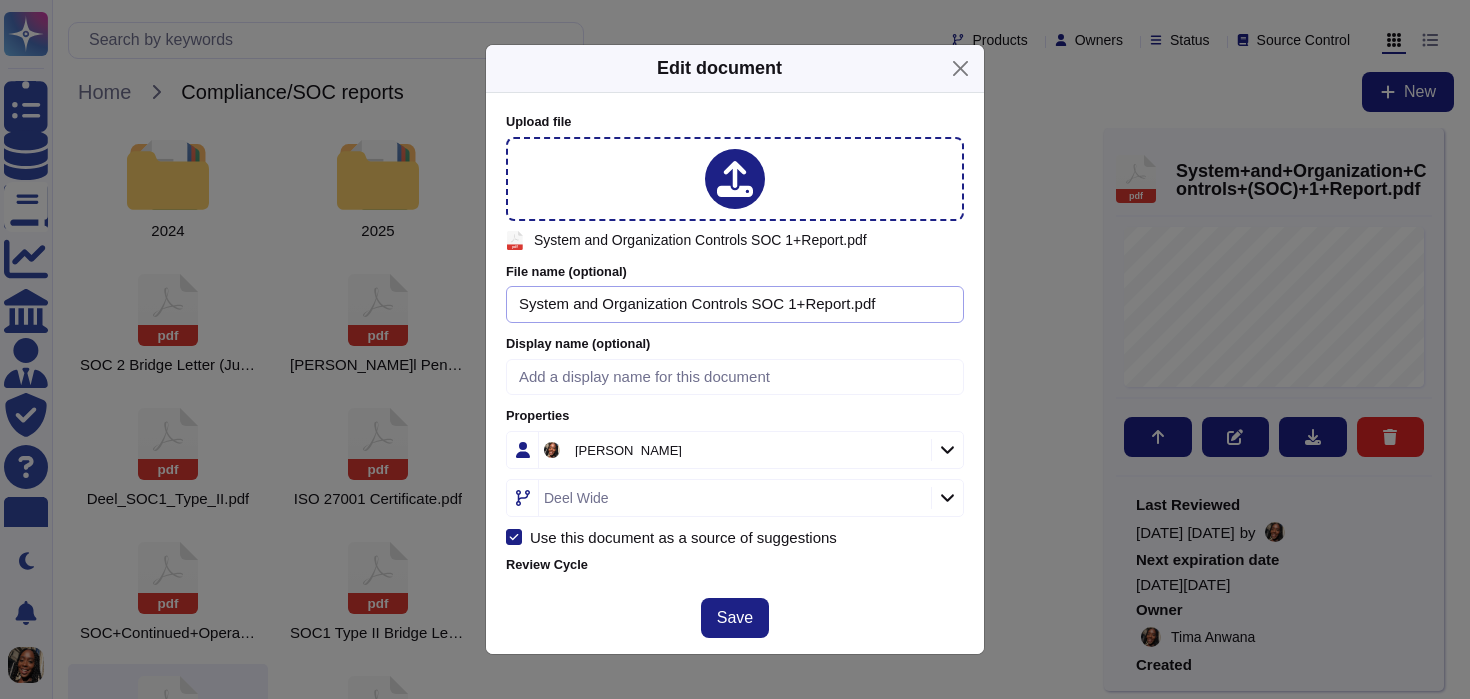 click on "System and Organization Controls SOC 1+Report.pdf" at bounding box center [735, 304] 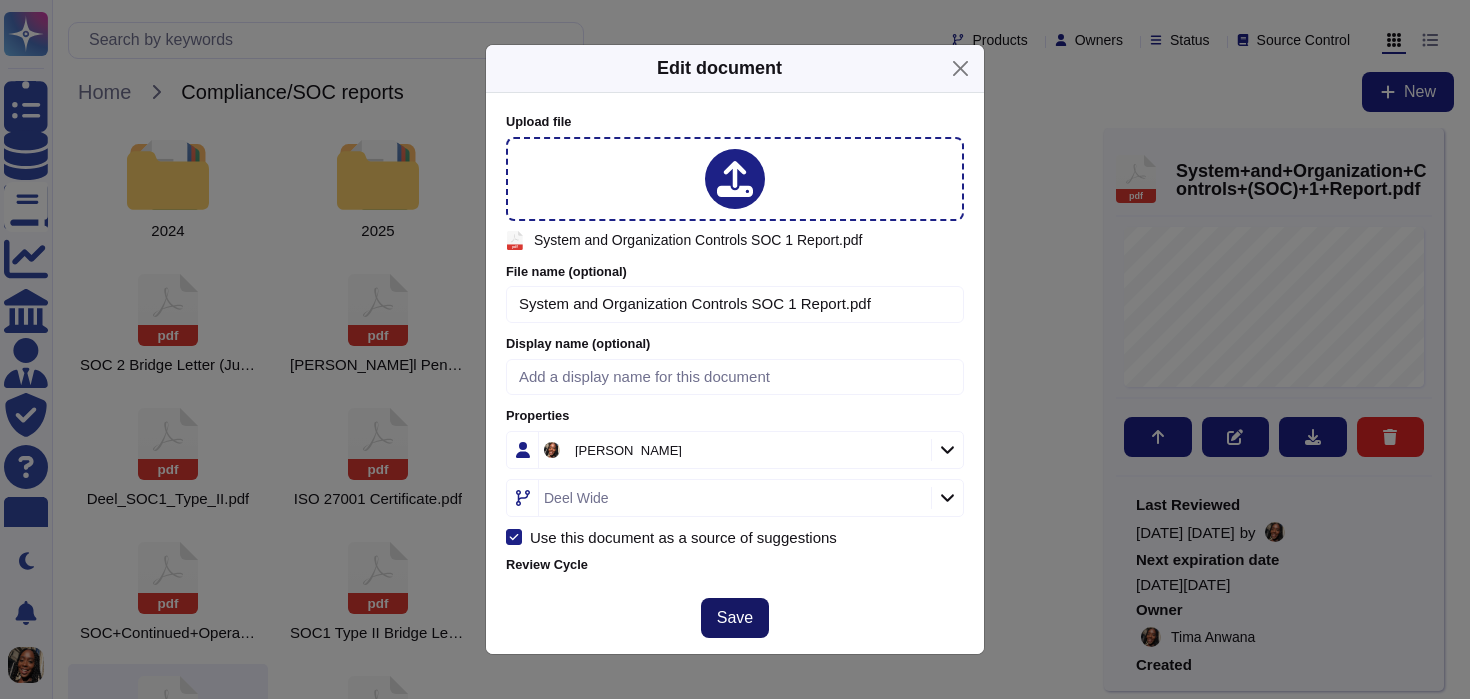 type on "System and Organization Controls SOC 1 Report.pdf" 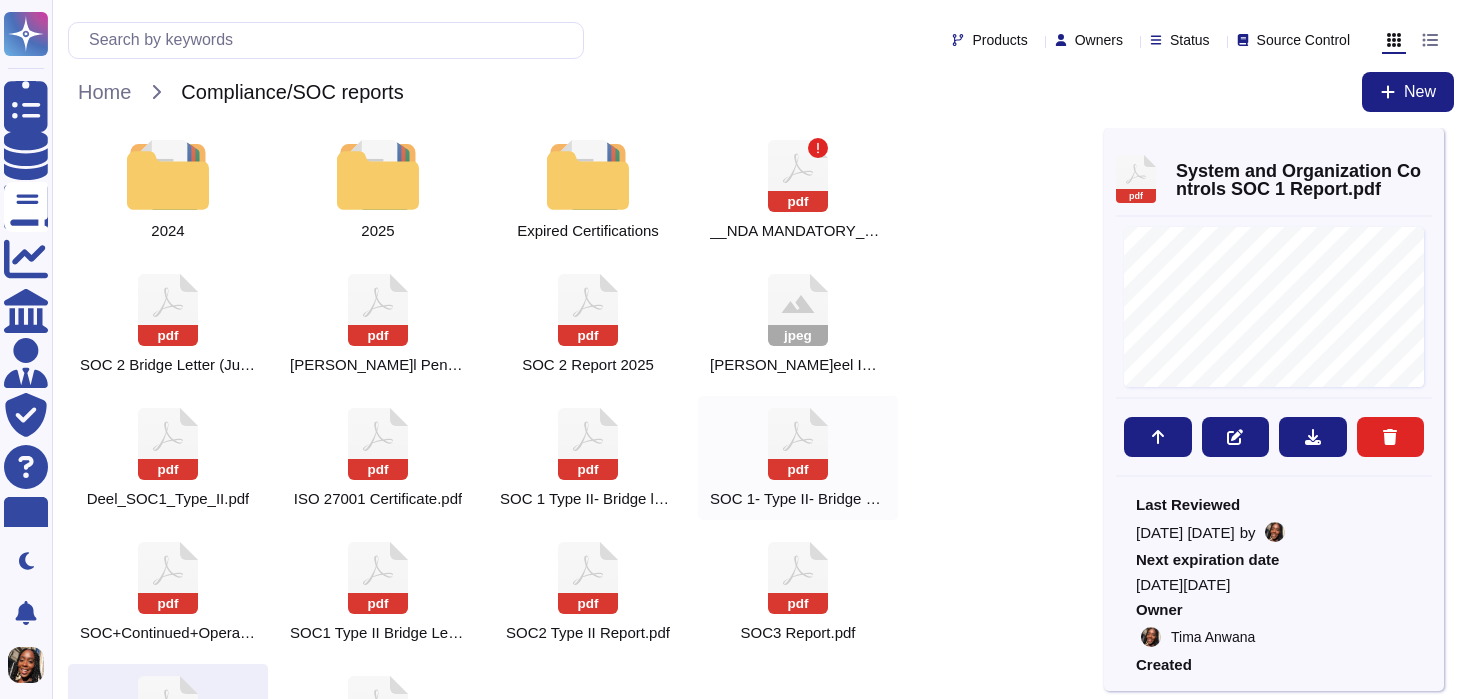 scroll, scrollTop: 105, scrollLeft: 0, axis: vertical 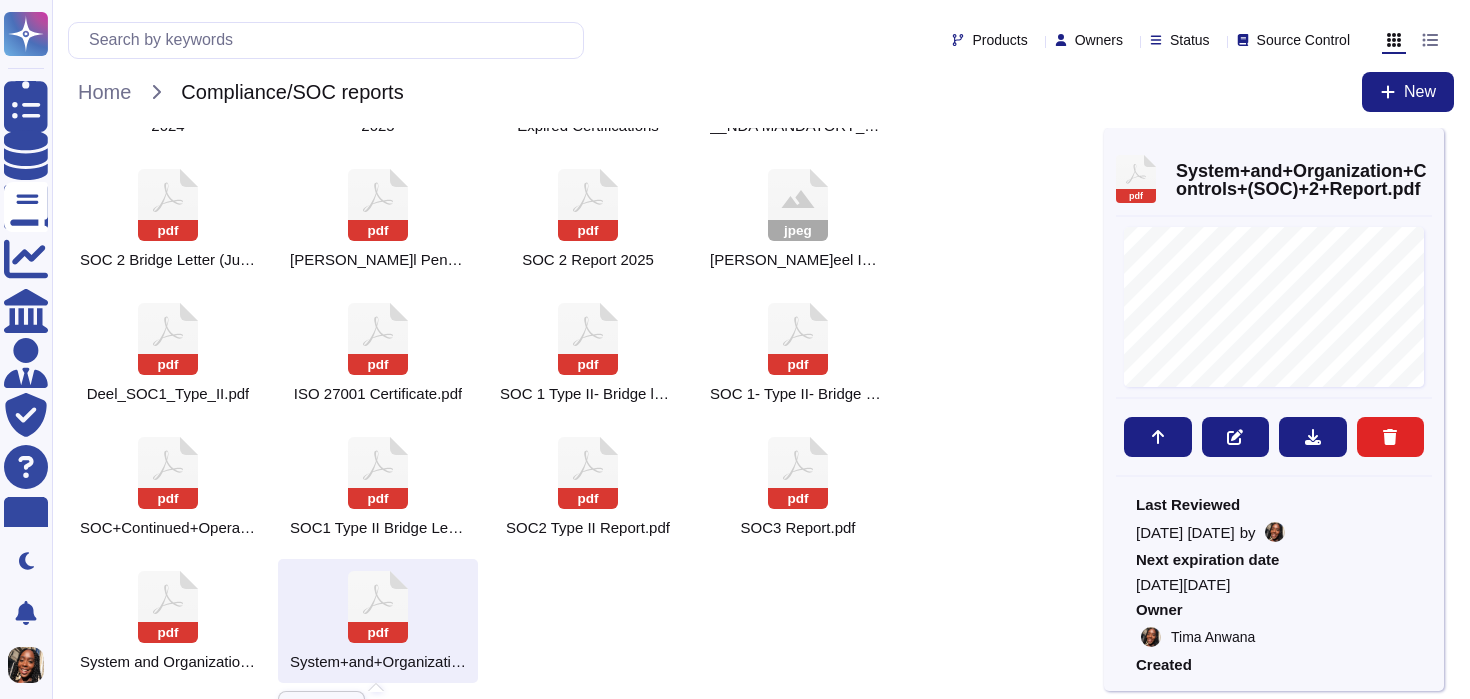 click 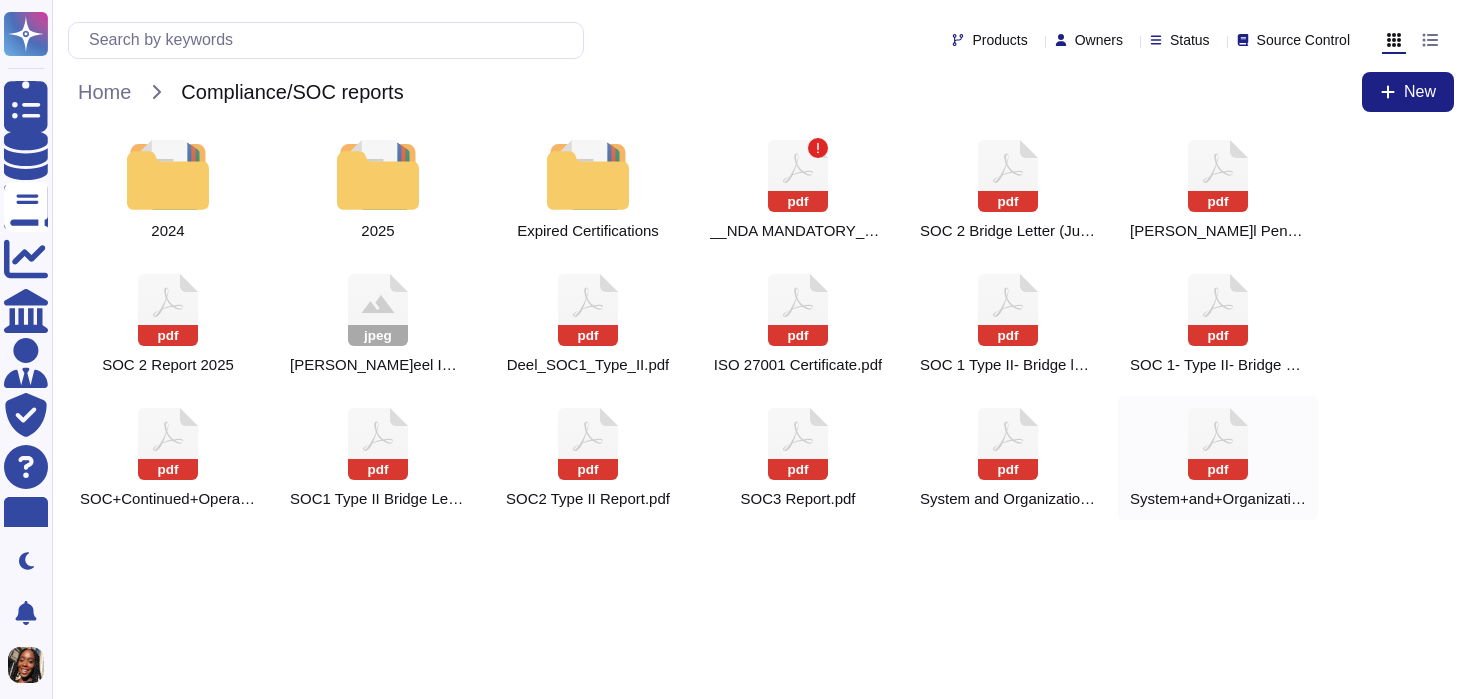 scroll, scrollTop: 0, scrollLeft: 0, axis: both 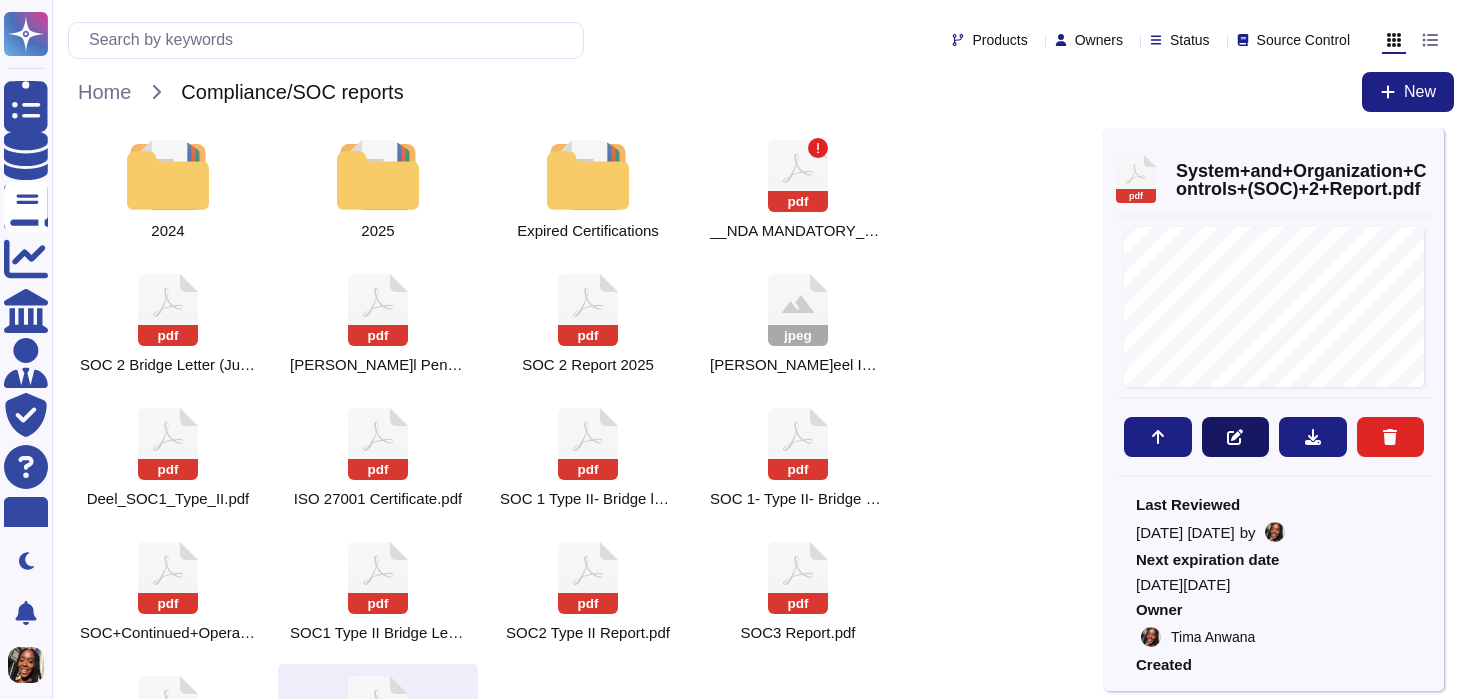 click 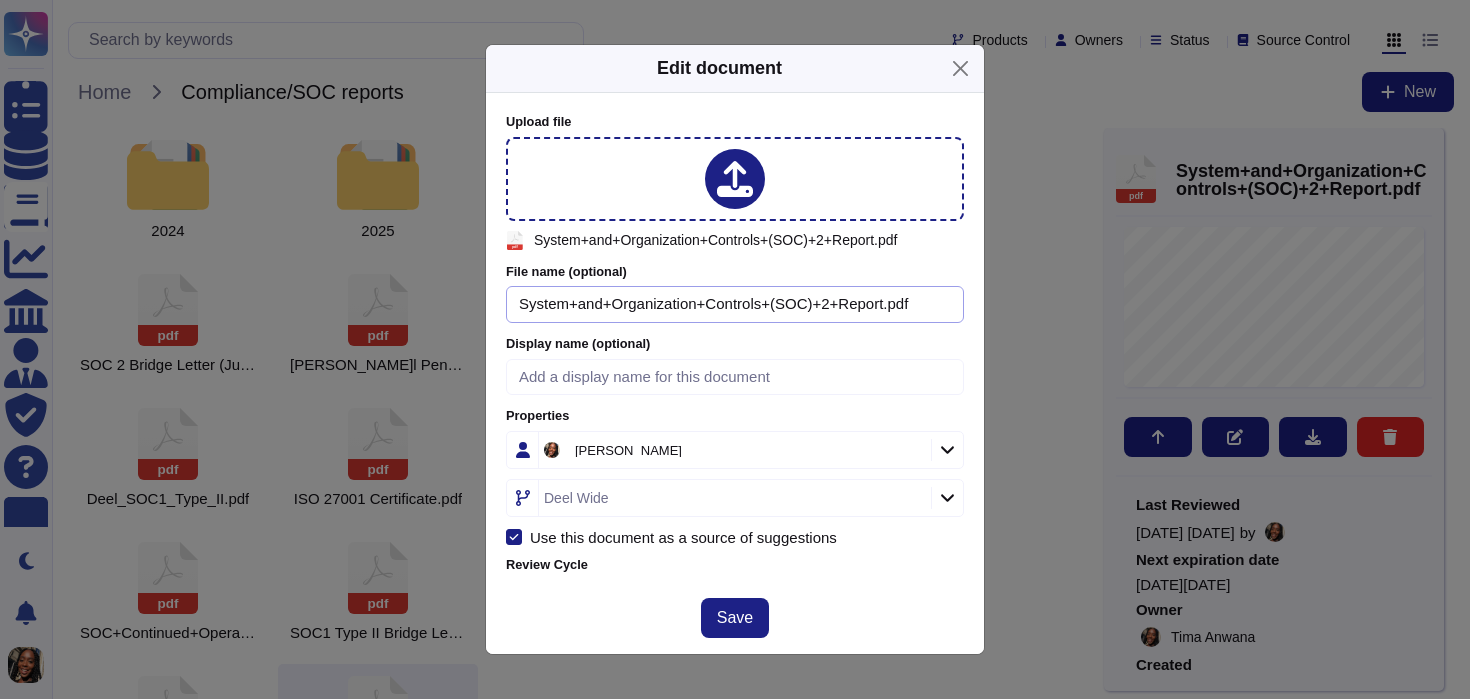 click on "System+and+Organization+Controls+(SOC)+2+Report.pdf" at bounding box center [735, 304] 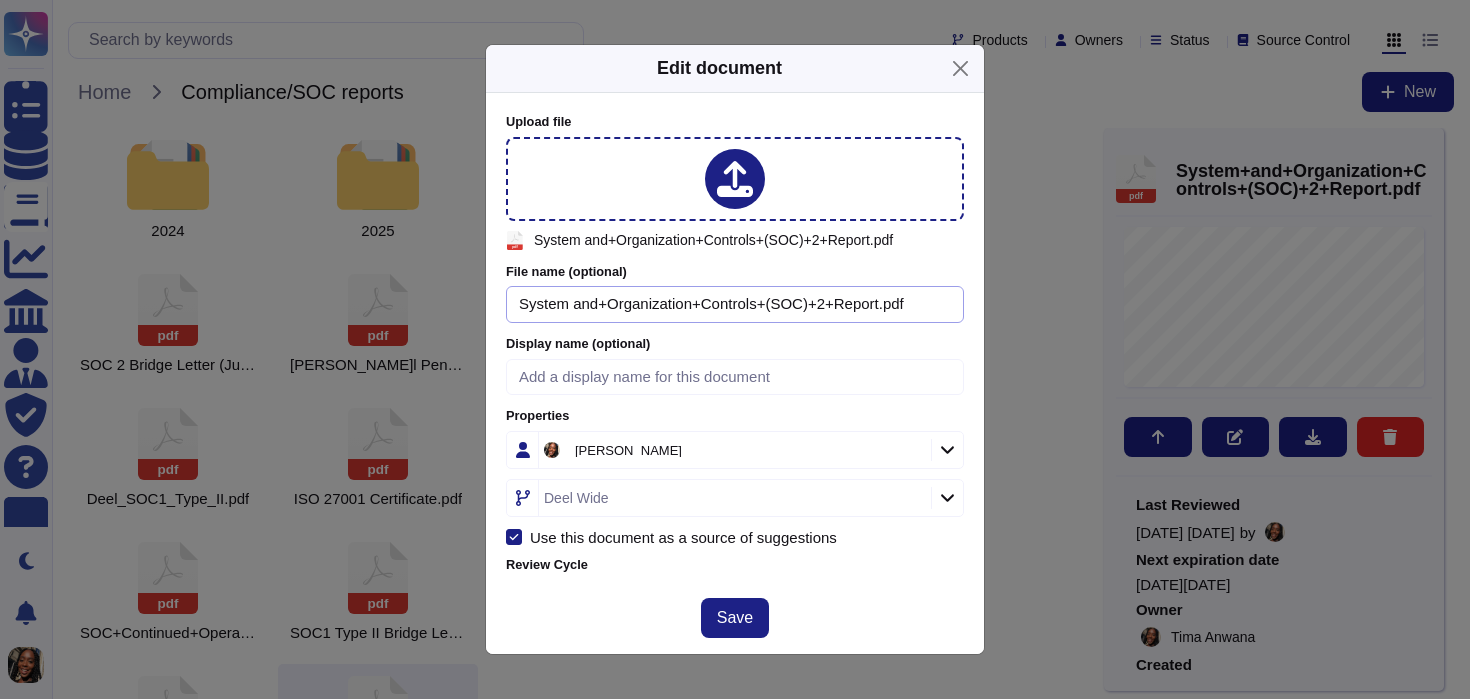click on "System and+Organization+Controls+(SOC)+2+Report.pdf" at bounding box center (735, 304) 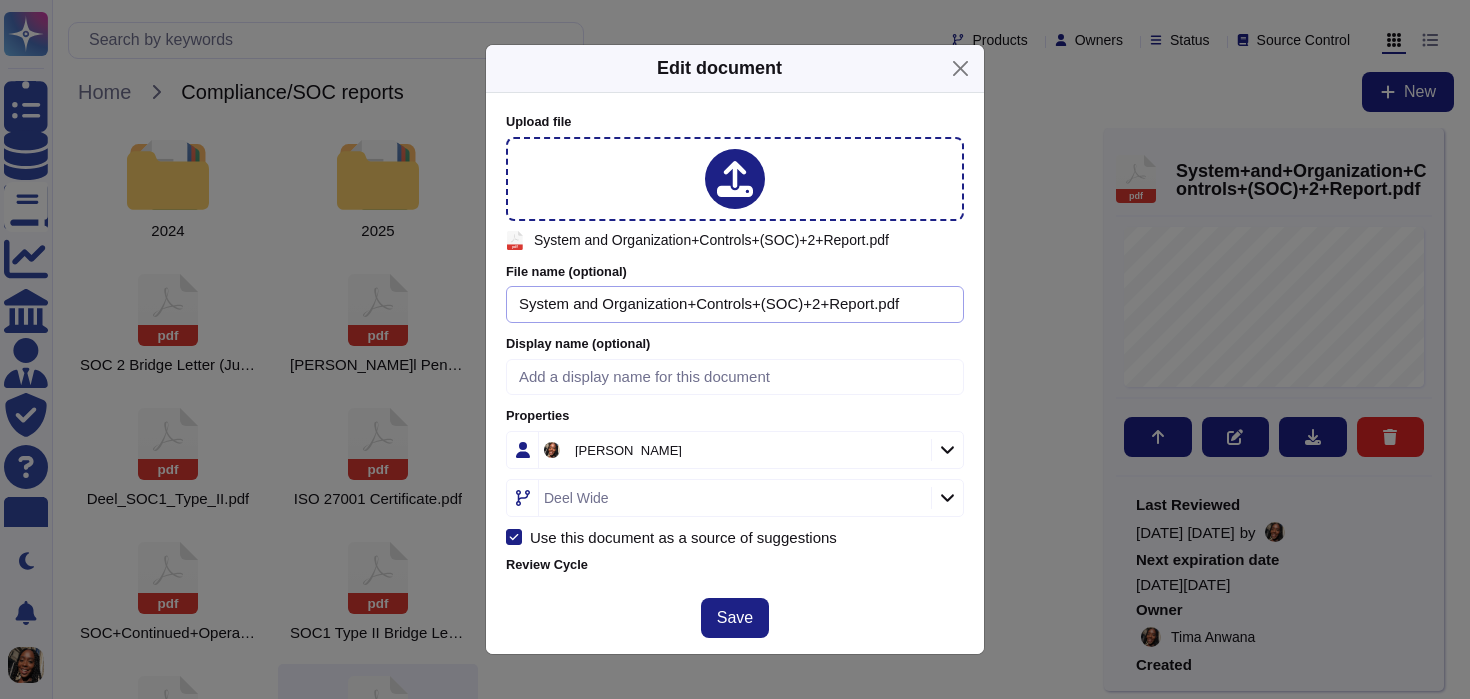 click on "System and Organization+Controls+(SOC)+2+Report.pdf" at bounding box center (735, 304) 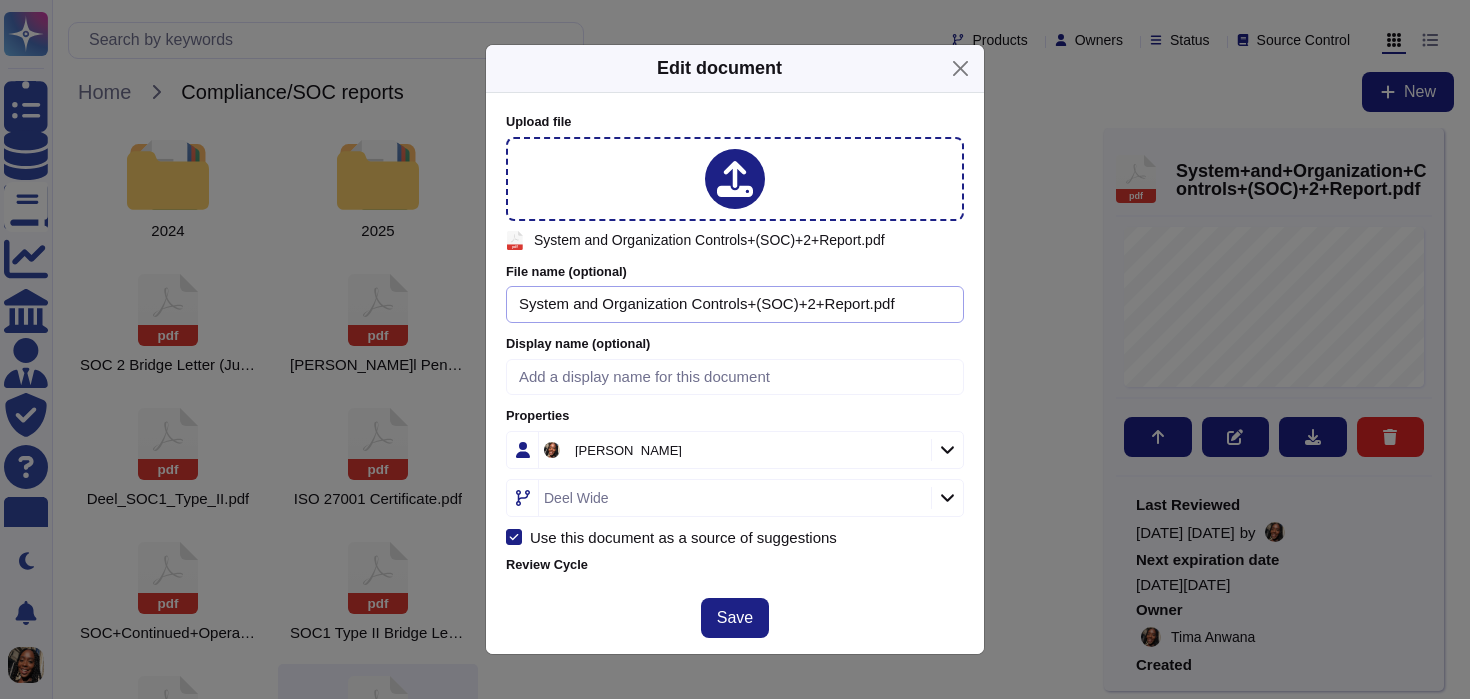 click on "System and Organization Controls+(SOC)+2+Report.pdf" at bounding box center (735, 304) 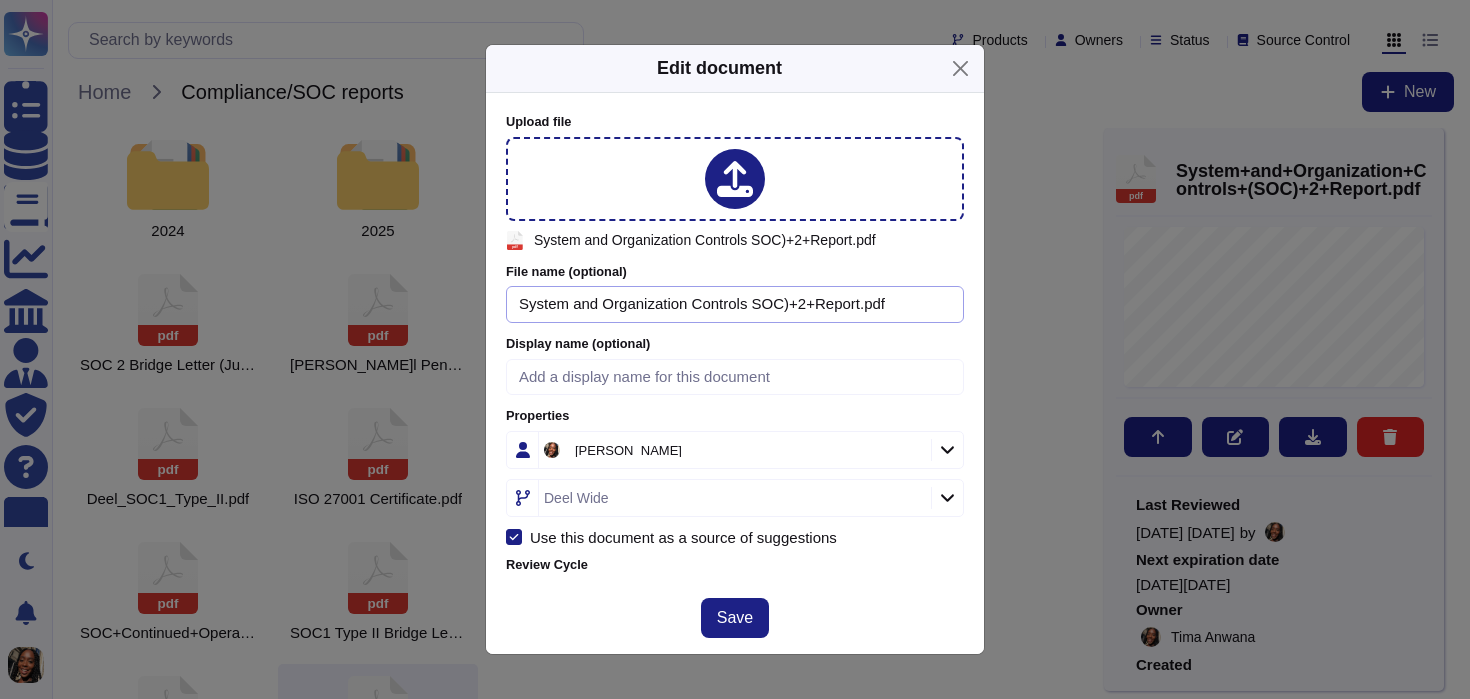 click on "System and Organization Controls SOC)+2+Report.pdf" at bounding box center [735, 304] 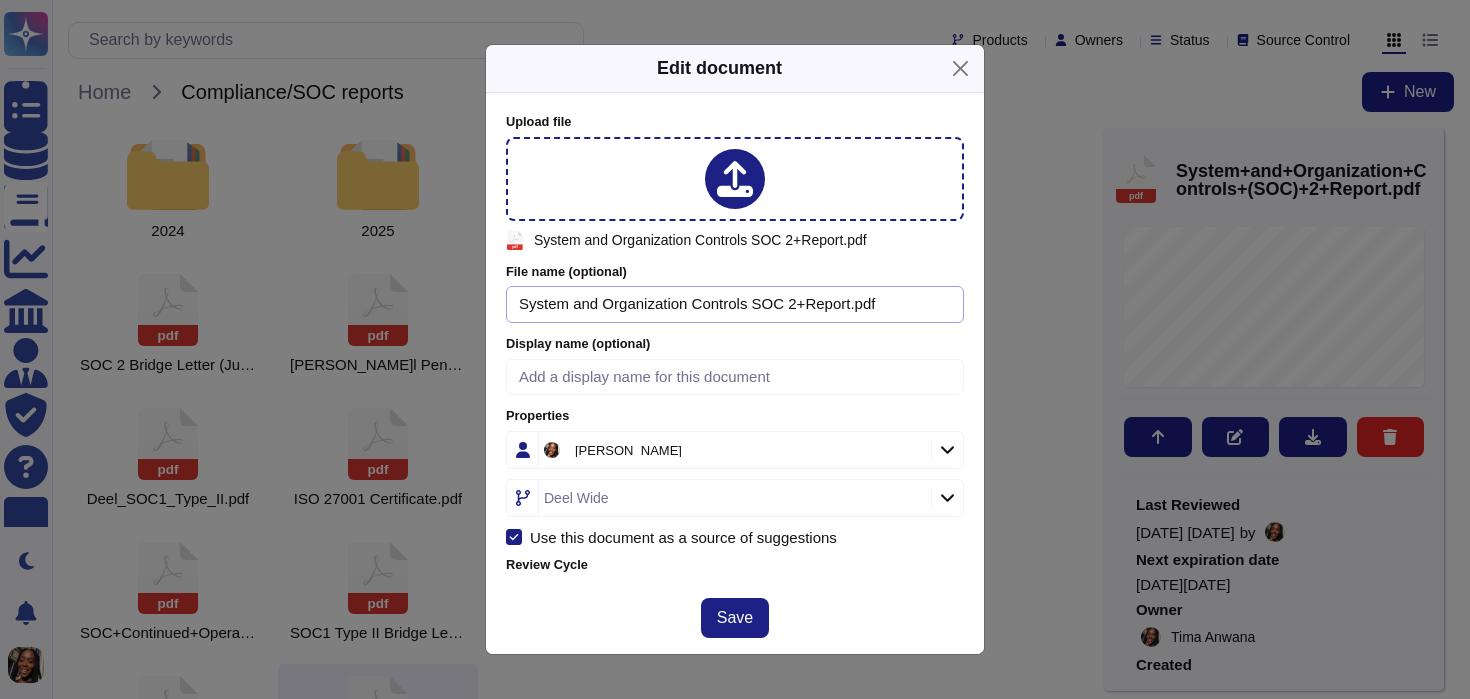 click on "System and Organization Controls SOC 2+Report.pdf" at bounding box center [735, 304] 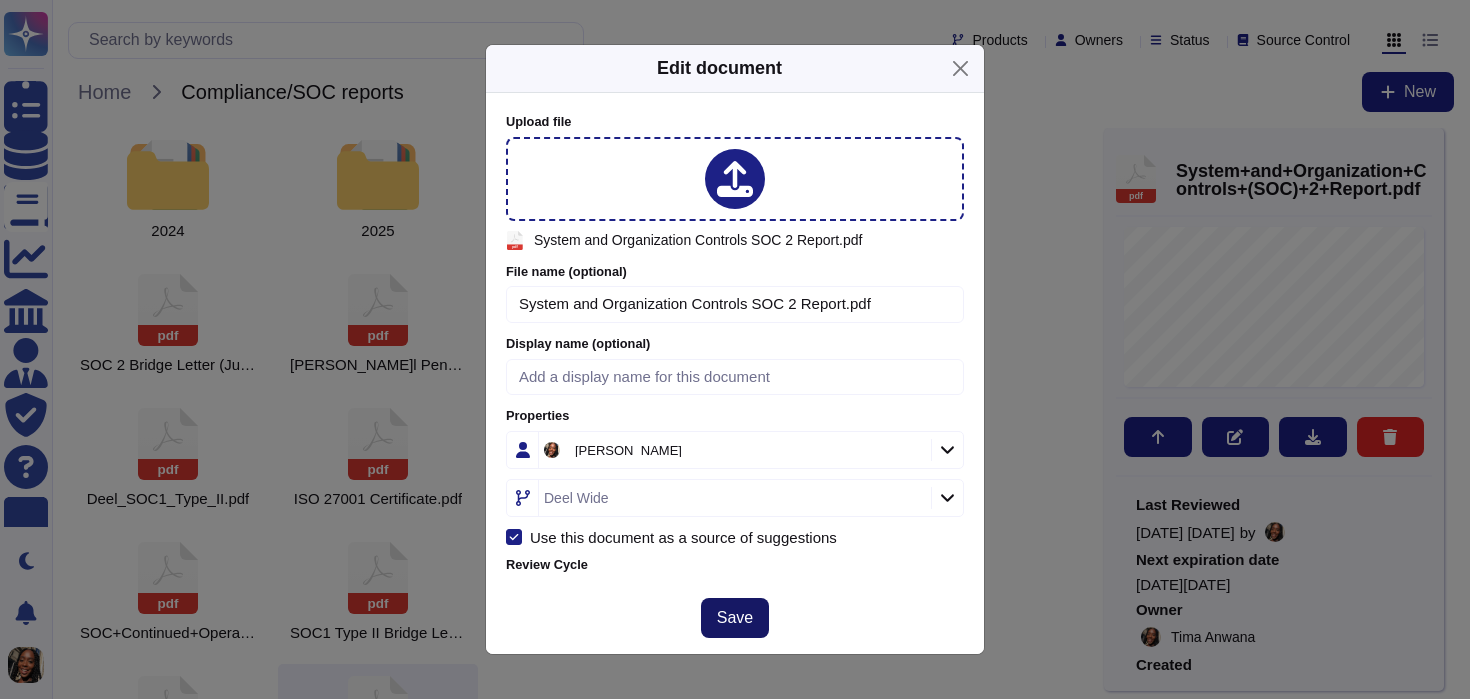 type on "System and Organization Controls SOC 2 Report.pdf" 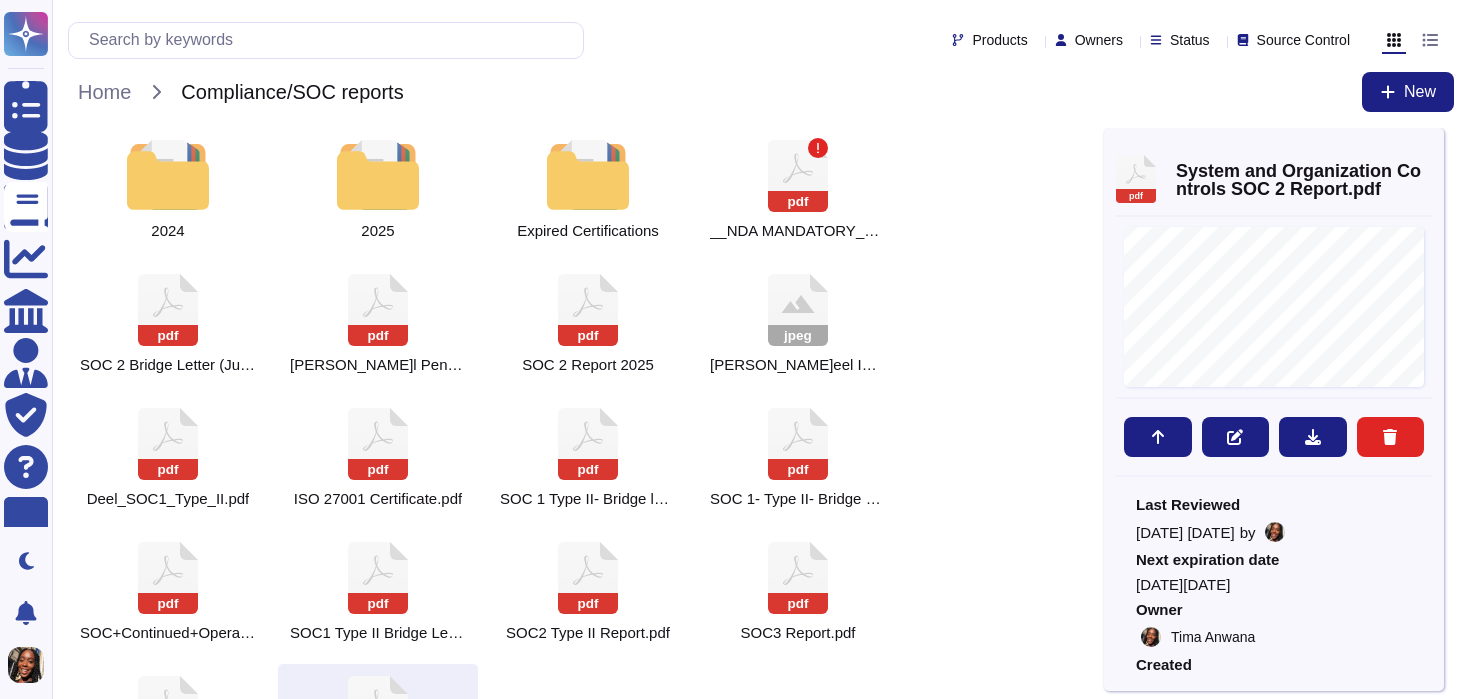 scroll, scrollTop: 105, scrollLeft: 0, axis: vertical 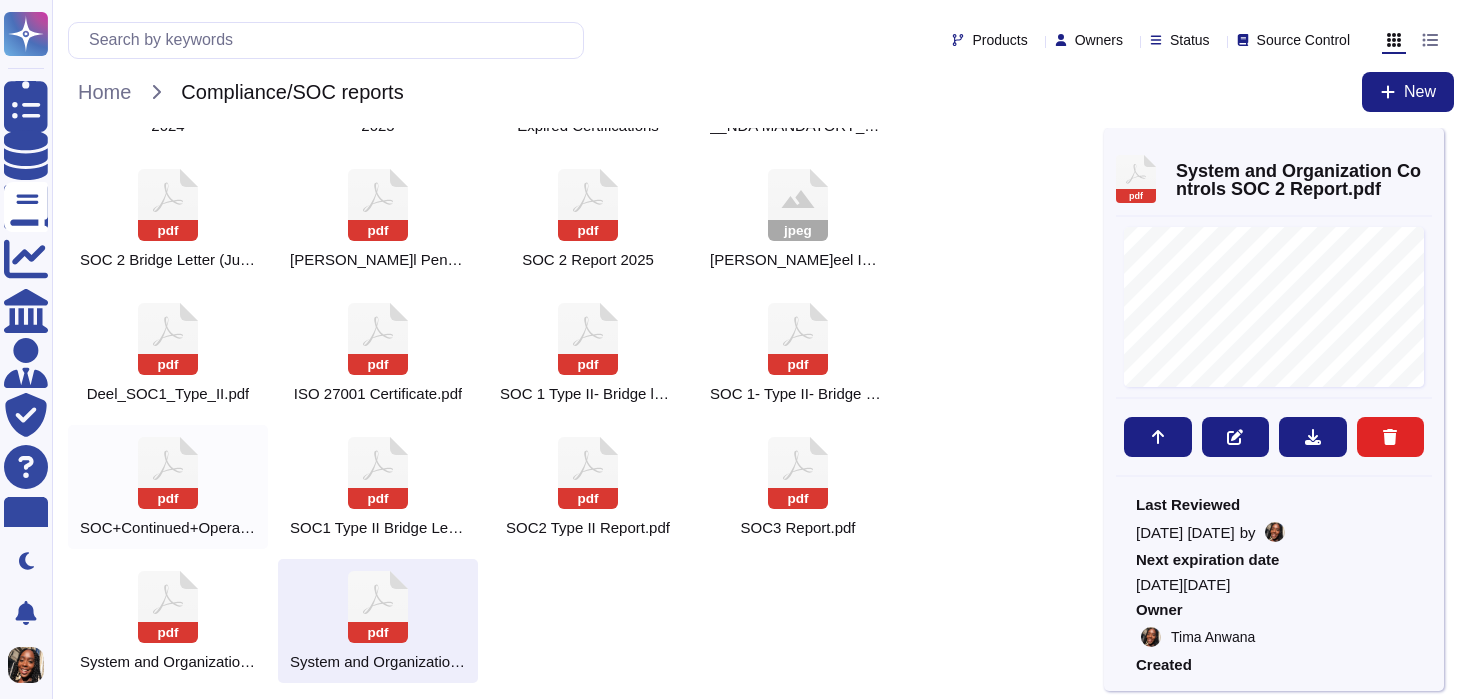 click on "pdf SOC+Continued+Operations+Letter.pdf" at bounding box center [168, 487] 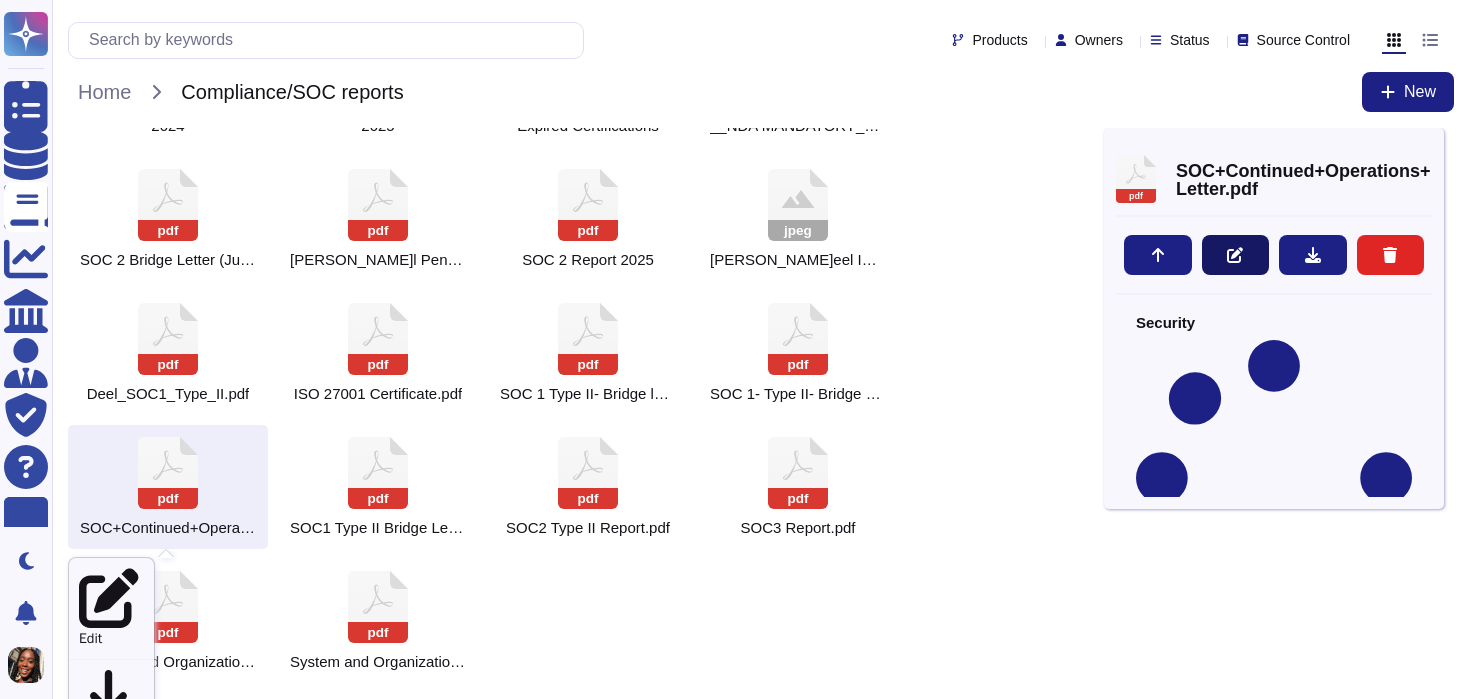 click 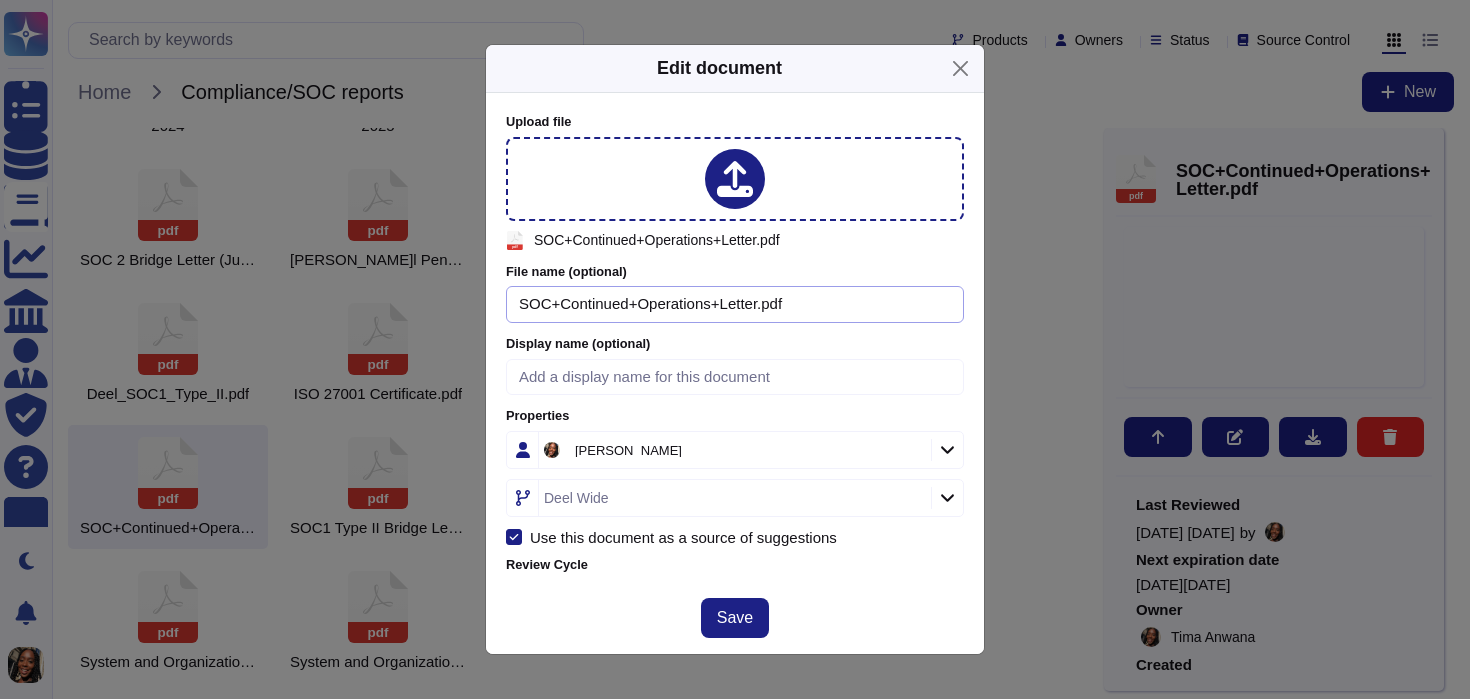 click on "SOC+Continued+Operations+Letter.pdf" at bounding box center (735, 304) 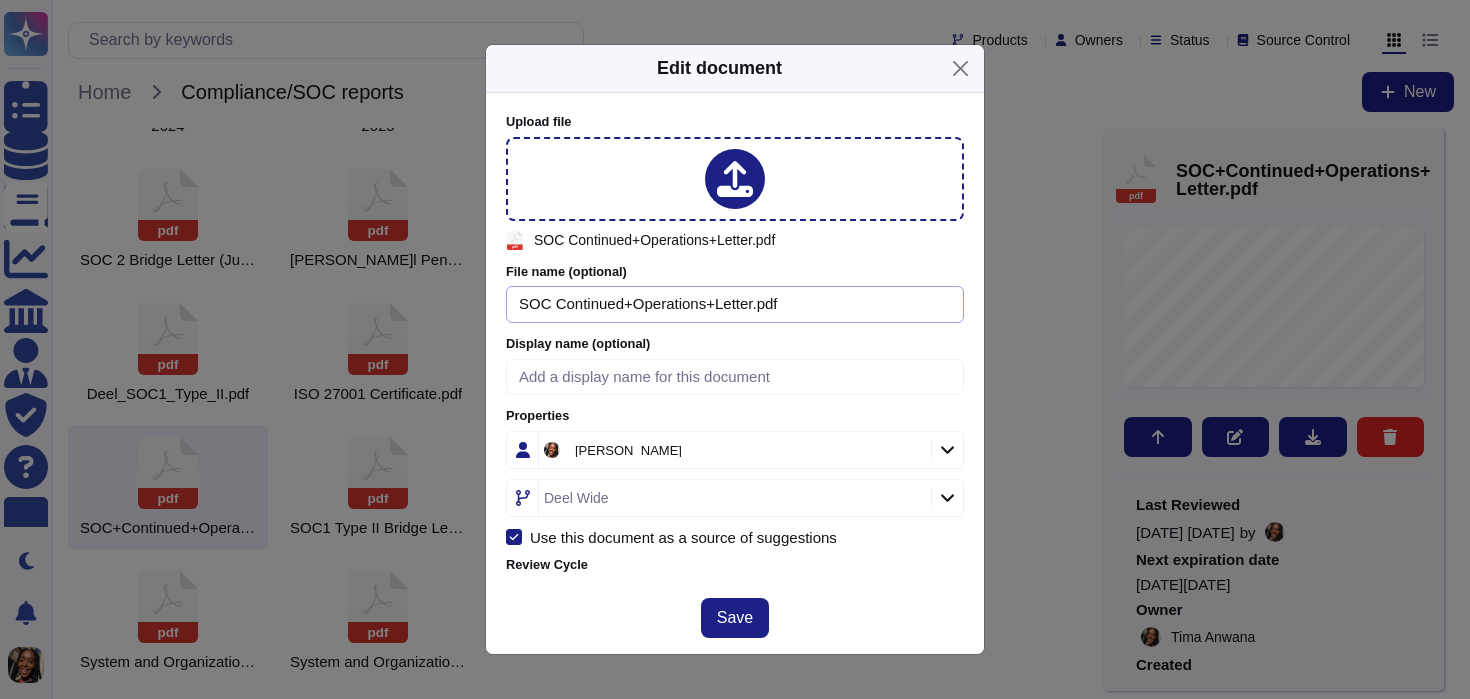 click on "SOC Continued+Operations+Letter.pdf" at bounding box center [735, 304] 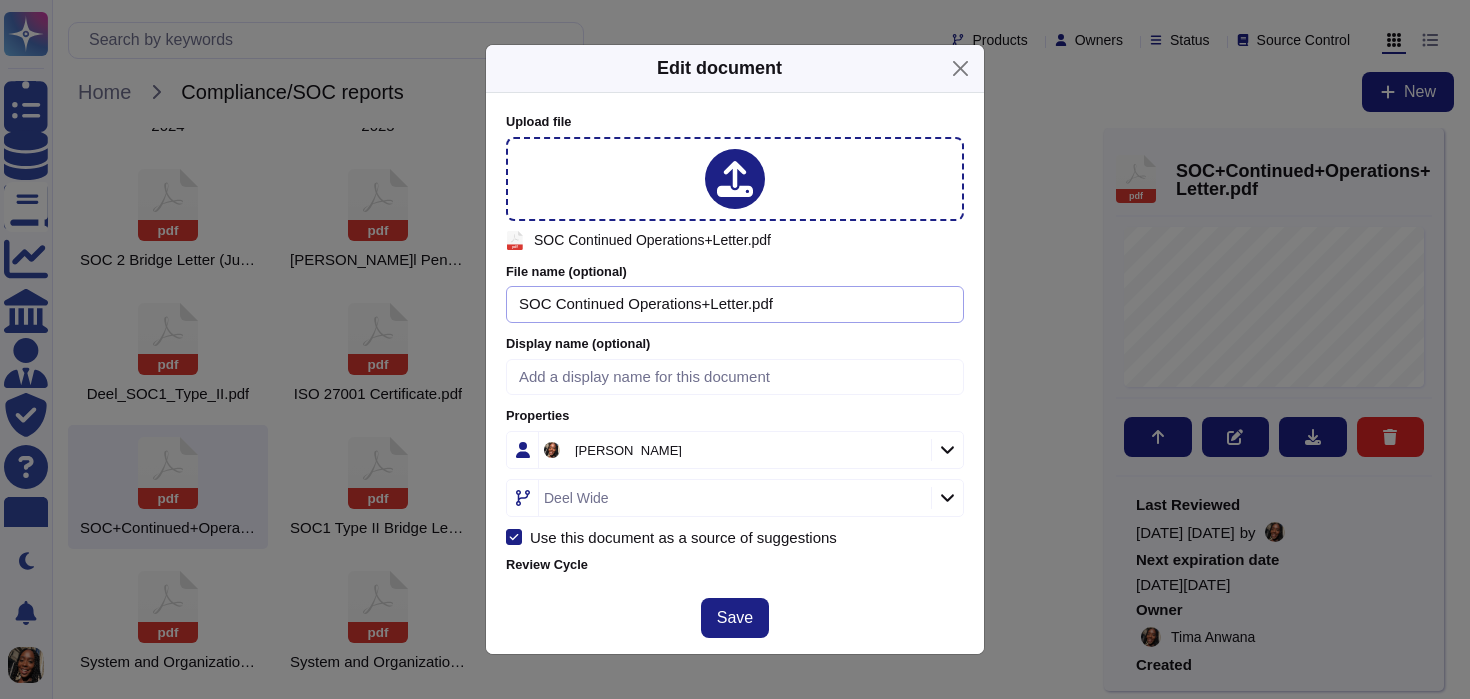 click on "SOC Continued Operations+Letter.pdf" at bounding box center [735, 304] 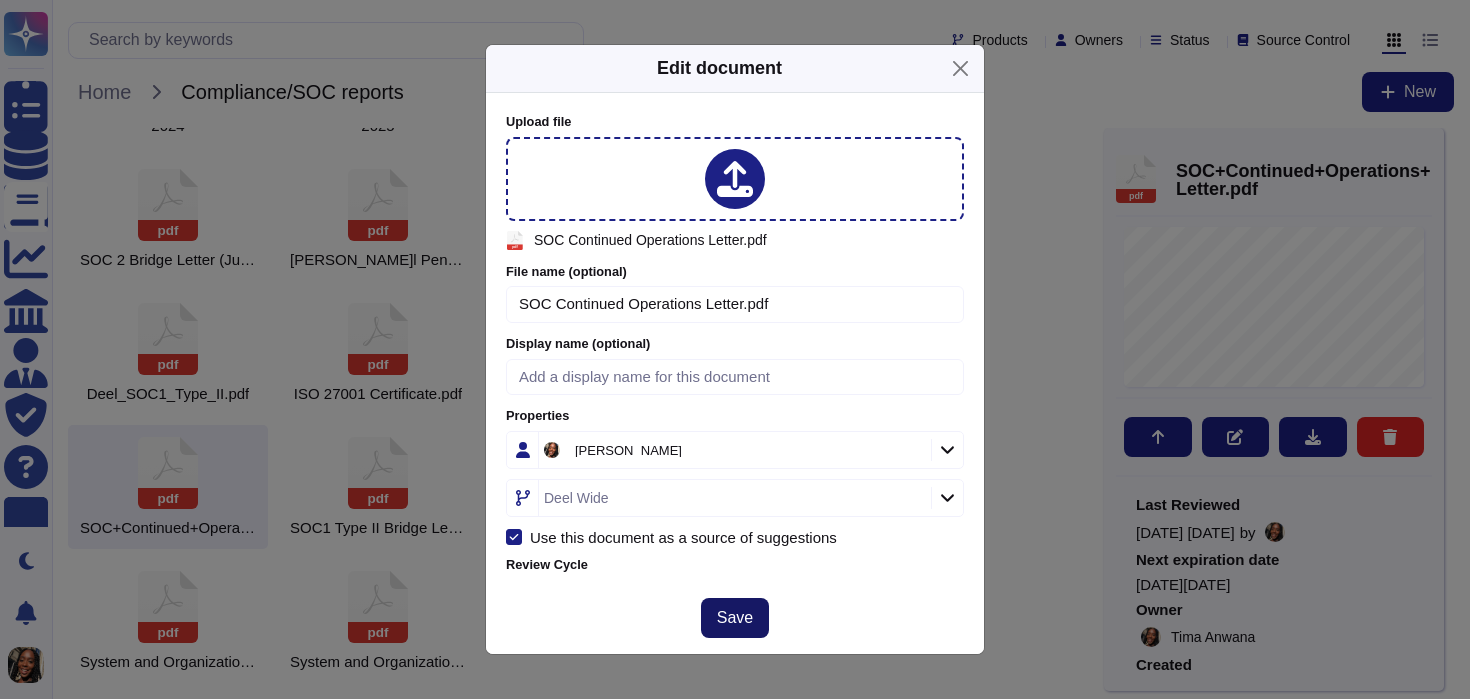 type on "SOC Continued Operations Letter.pdf" 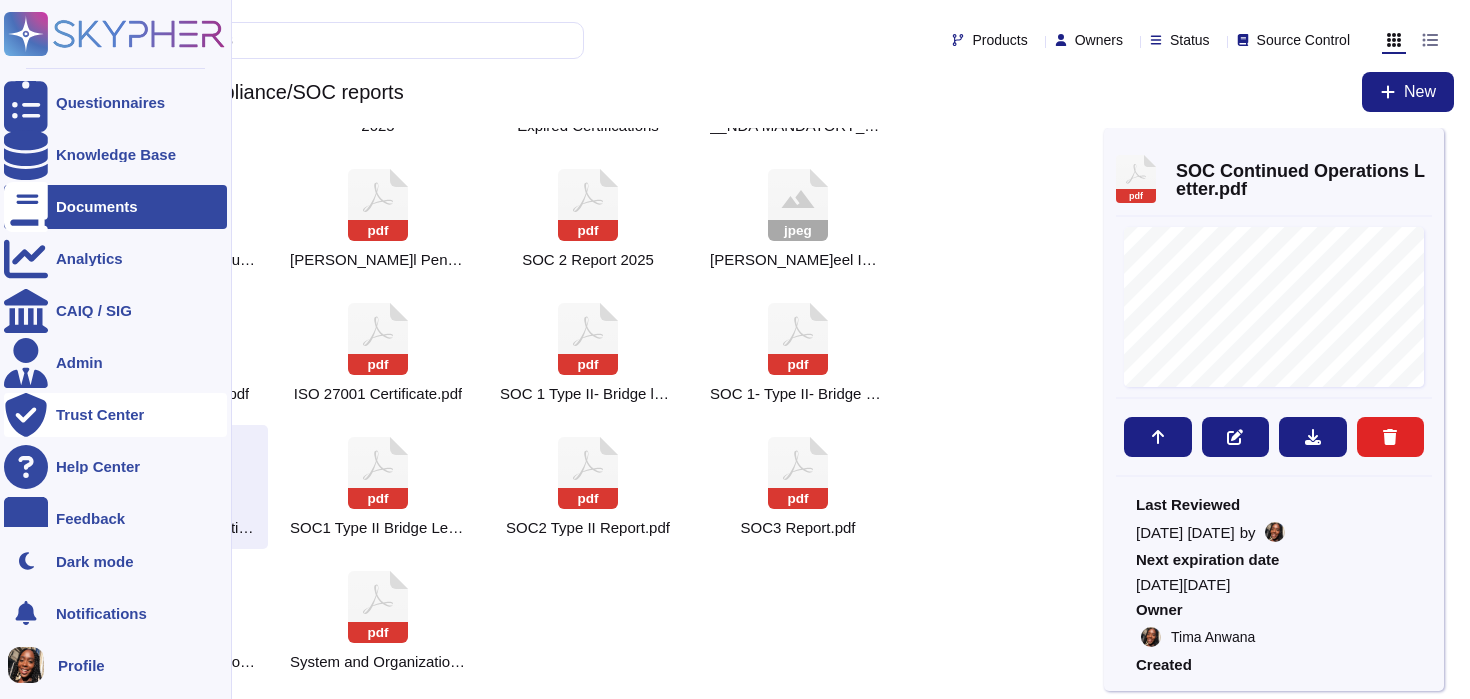 click on "Trust Center" at bounding box center [115, 415] 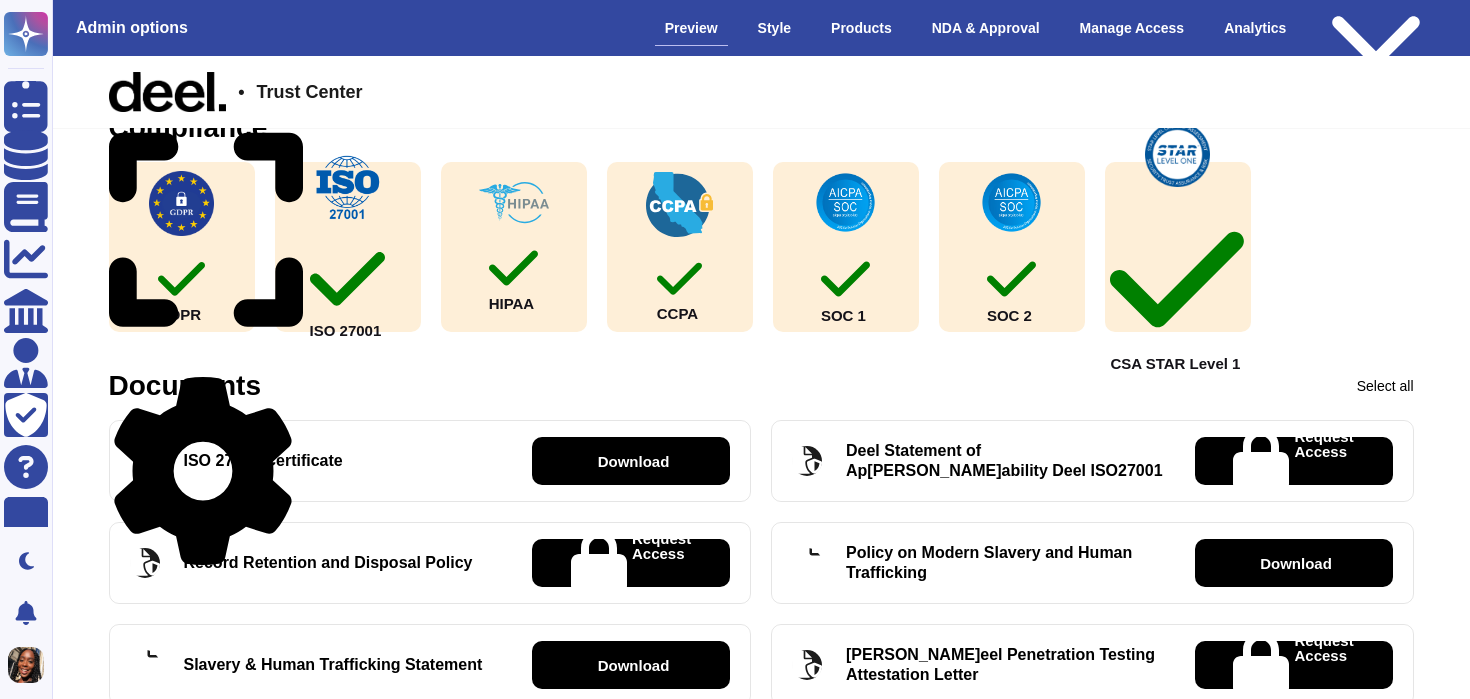 scroll, scrollTop: 288, scrollLeft: 0, axis: vertical 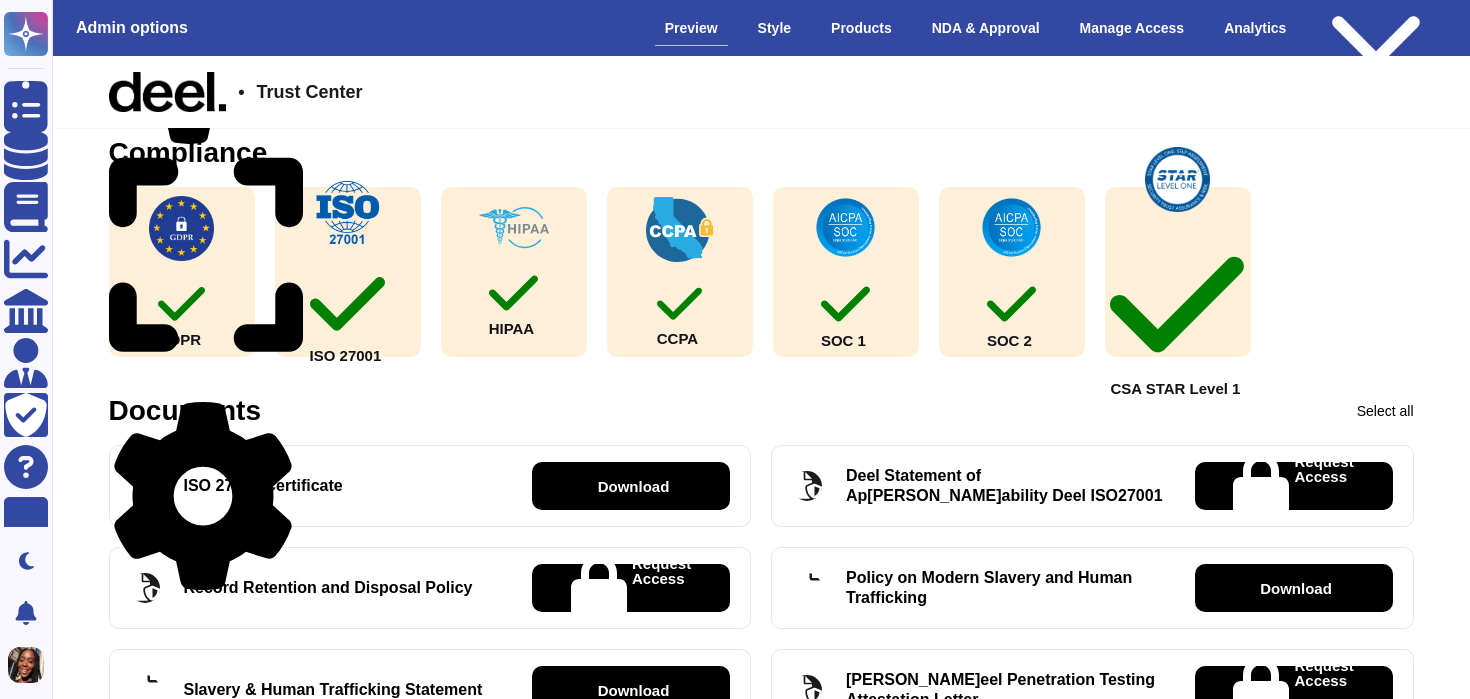 click on "Documents Select all" at bounding box center (761, 411) 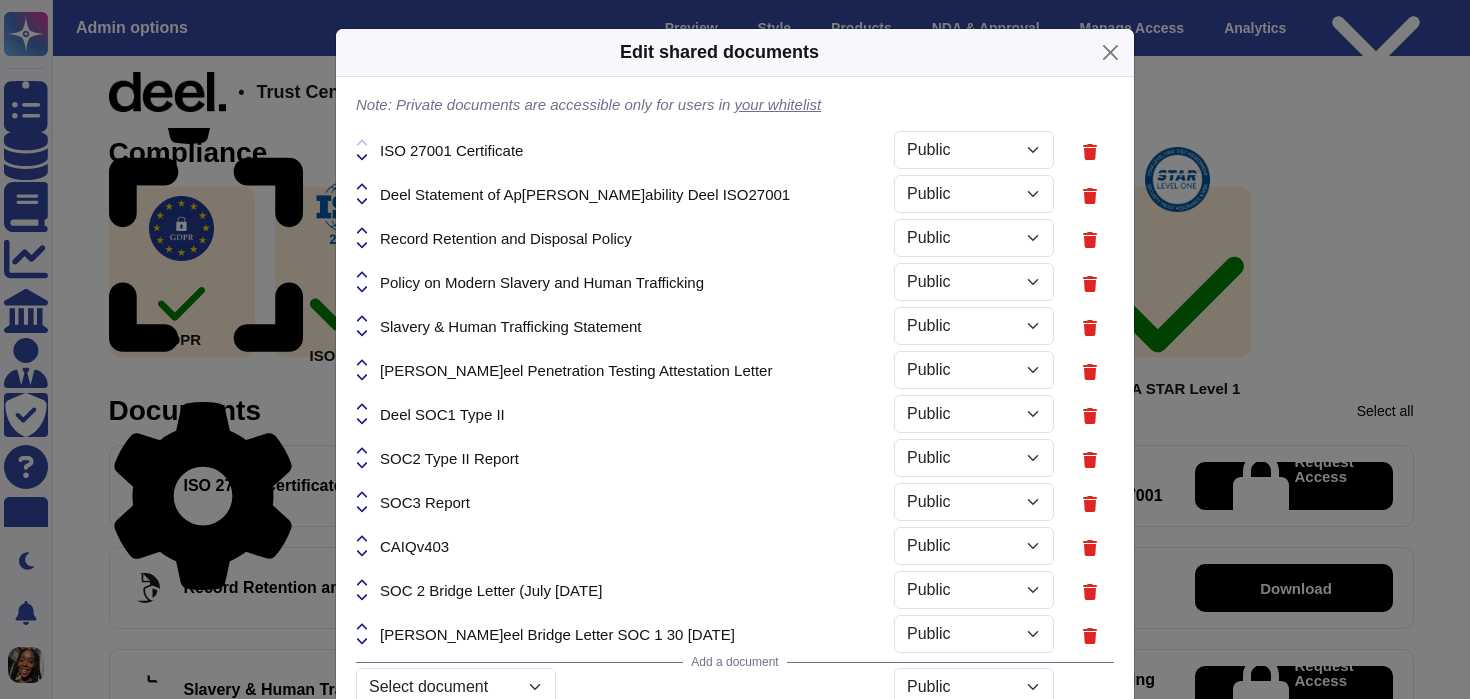 select on "PRIVATE" 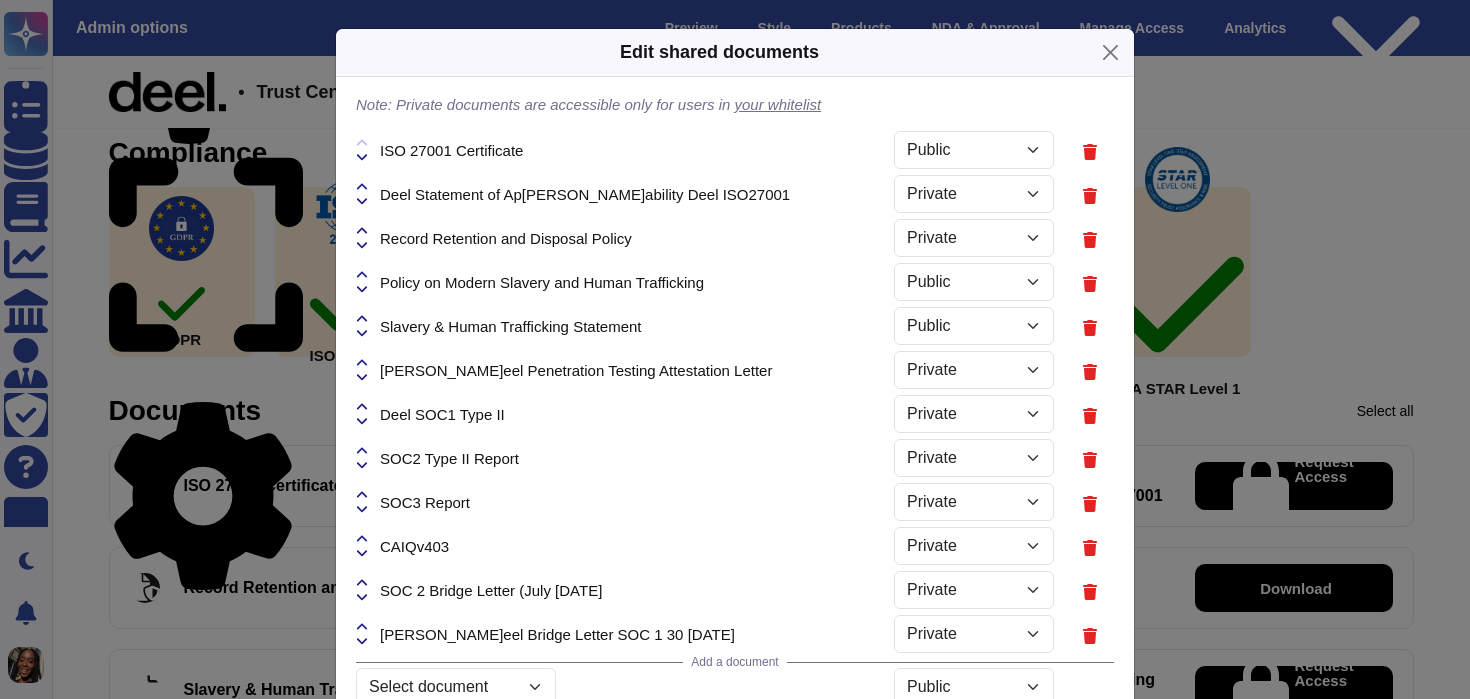 scroll, scrollTop: 151, scrollLeft: 0, axis: vertical 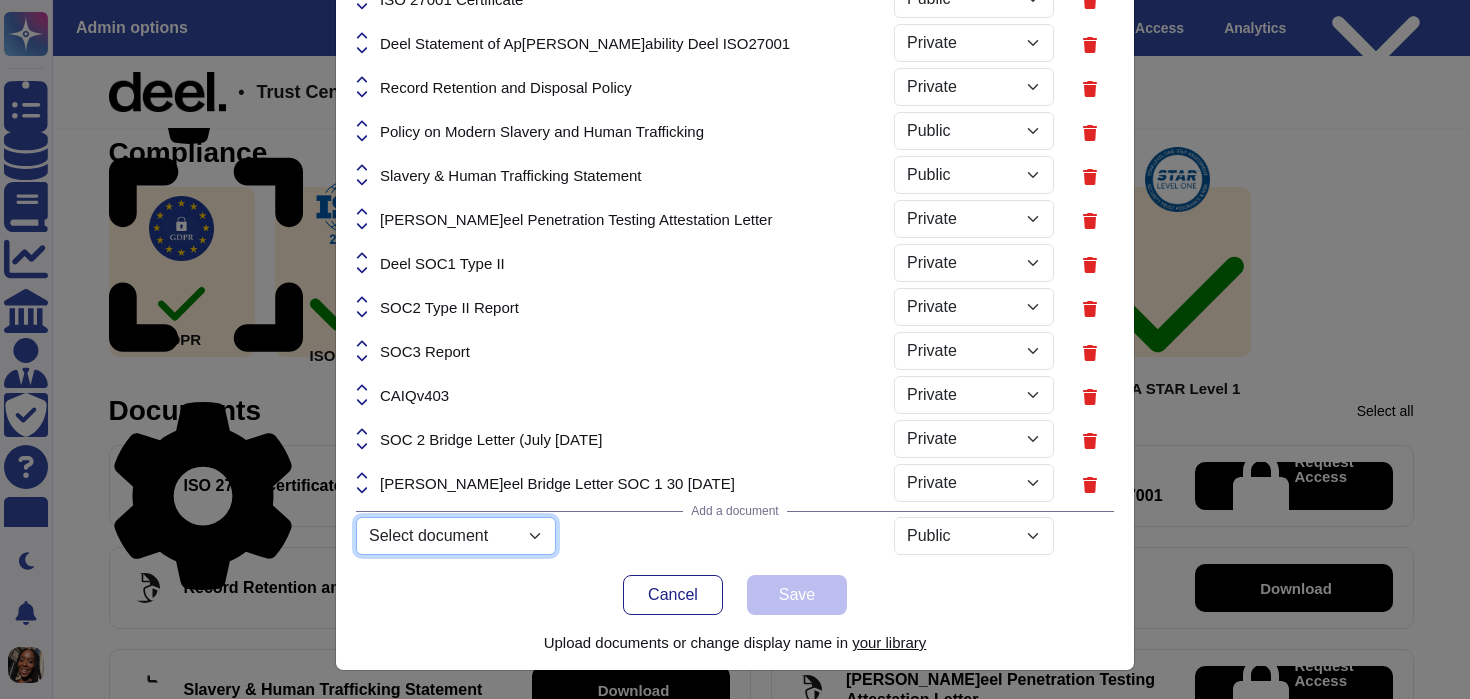 click on "Select document Product_guide_Reports.pdf Netsuite_for_Global_Payroll_(BETA).pdf Global_Payroll_Terminations.pdf Product_Guide_Ashby_integration_ATS.pdf Product_Guide_Azure_AD.pdf Product_Guide_OneLogin.pdf Product_guide_Compliance_documents (1).pdf Product_guide_Taxes (1).pdf Product_Guide_Bamboo_HR_.pdf Product_guide_API__Integrations.pdf Product_Guide_Lever_integration_ATS_.pdf Product_Guide_Workday_.pdf Product_guide_Expensify_(Expense_management).pdf Product_Guide_Xero_.pdf Product_Guide_SAML_2.0_connector.pdf Product_Guide_Greenhouse_Integration_ATS.pdf Product_Guide_HiBob.pdf Product_guide_Deel_Premium (1).pdf Product_Guide_Netsuite.pdf Product_Guide_Netsuite.pdf Deel Inc - Bank Account Confirmation.pdf No PE declaration.pdf 10F.pdf Deel Inc - Form 6166 - 2023.pdf SLA MSA times.pdf DPA_App5_Transfer Impact Assessment.docx  .pdf account_details_proof_eur (3).pdf Deel EOR Narrative response - Draft.docx Deel GP Narrative response - Draft.docx Programs & Ownership.pdf ISO 27001.pdf Deel ESG Policy.pdf" at bounding box center [456, 536] 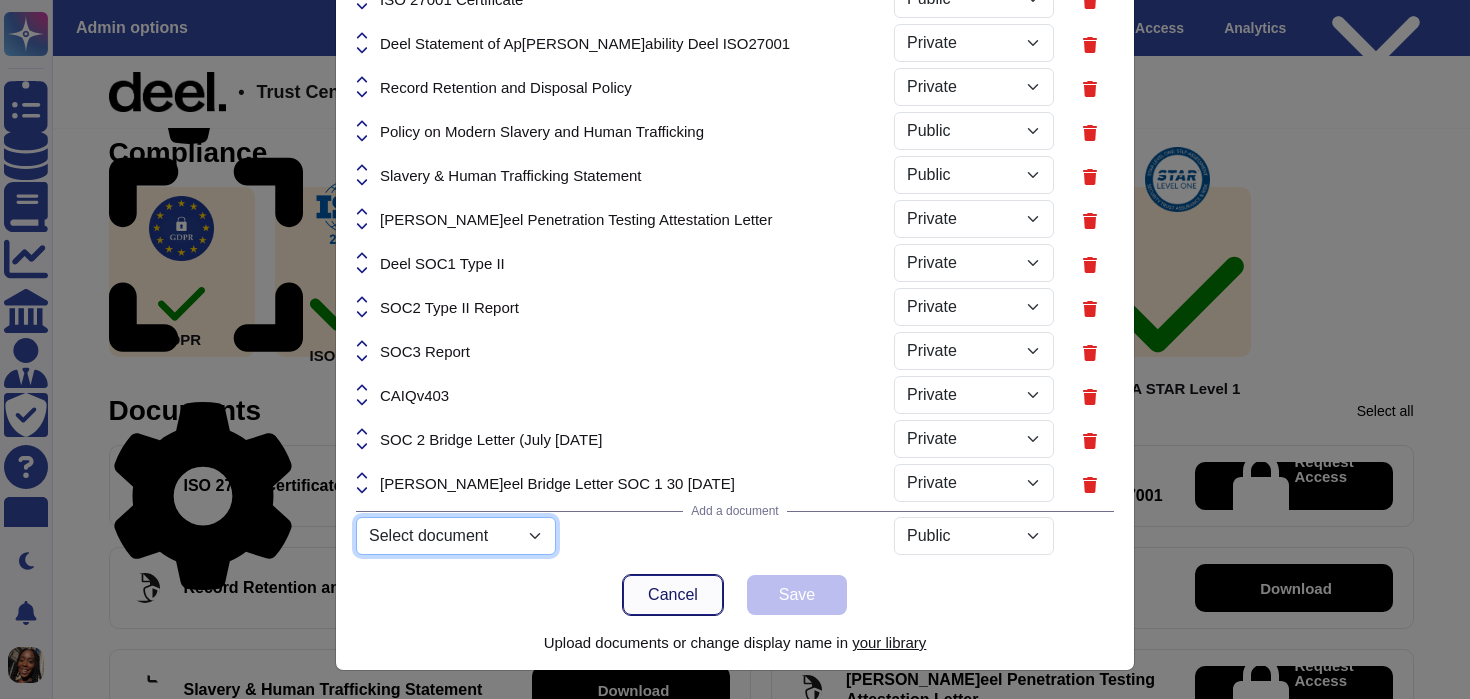 select on "686bed8060eac80d185aa3dc" 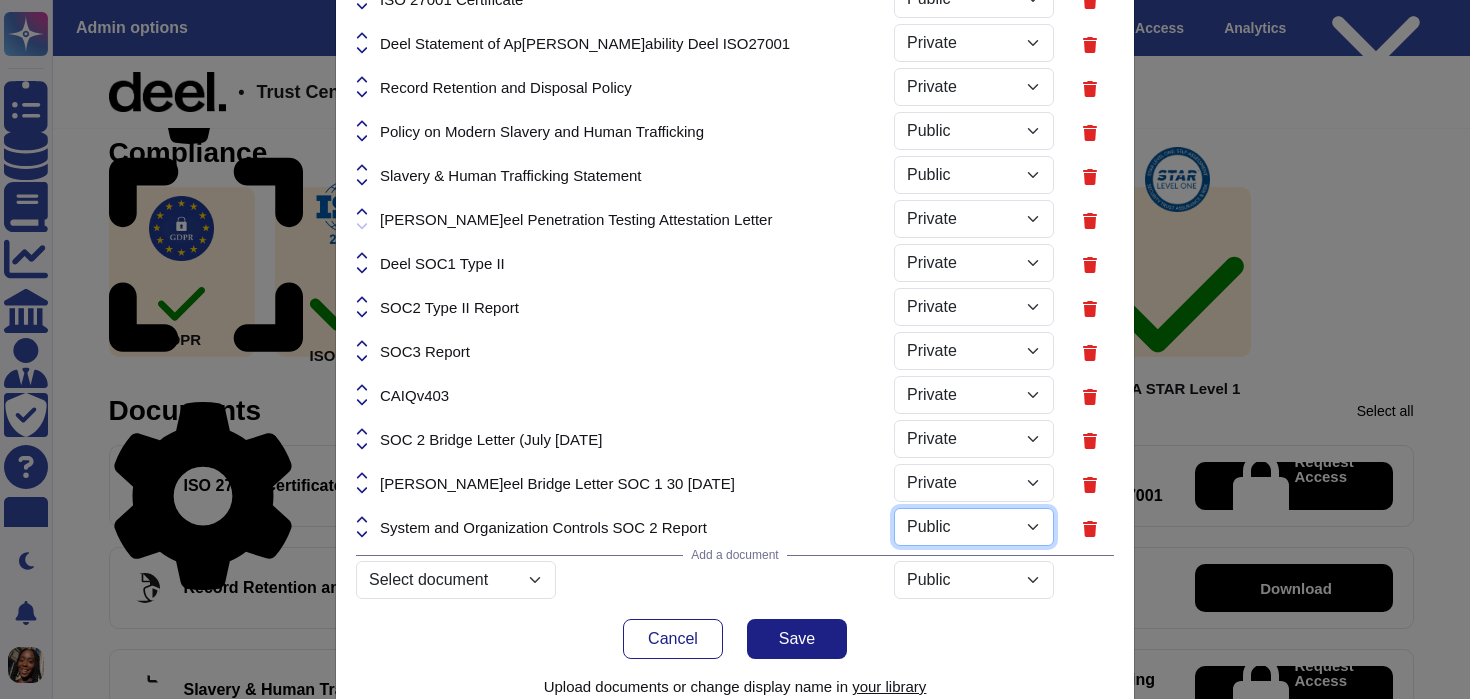 click on "Public Private" at bounding box center (974, 527) 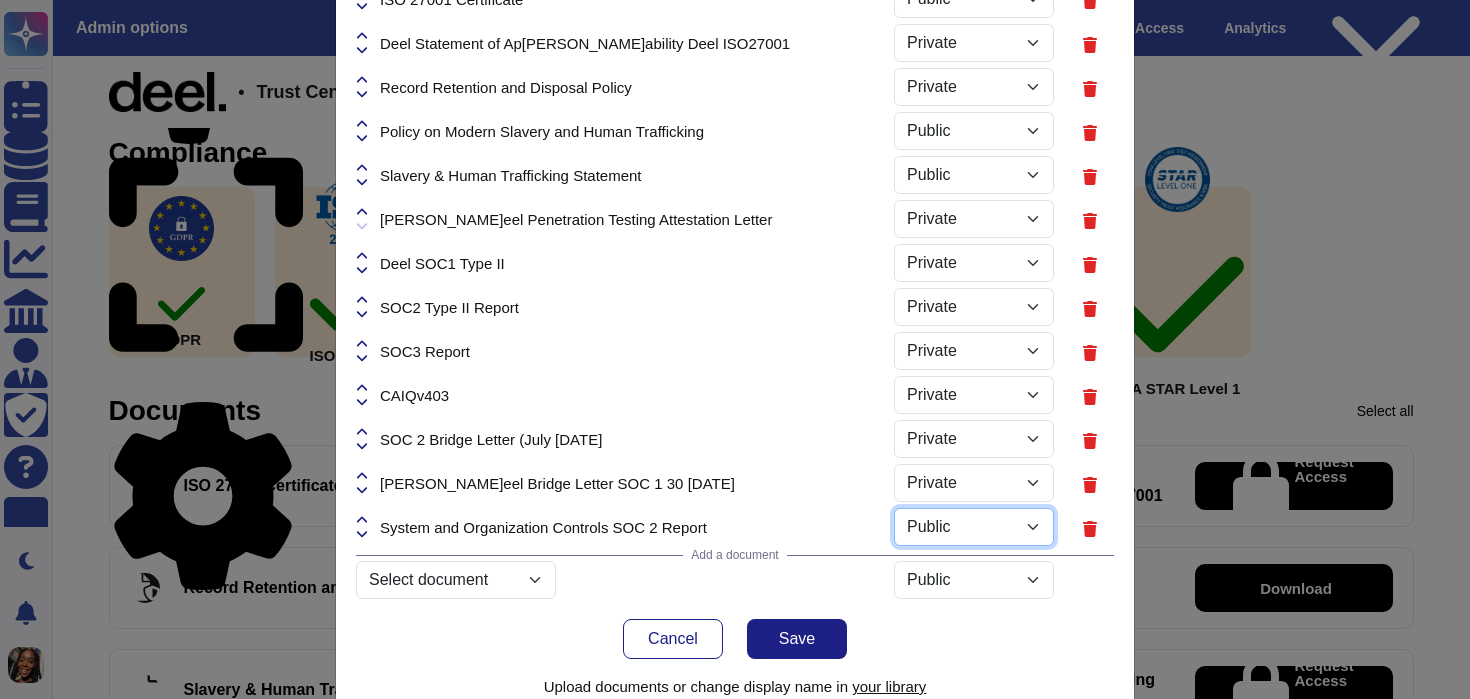 select on "PRIVATE" 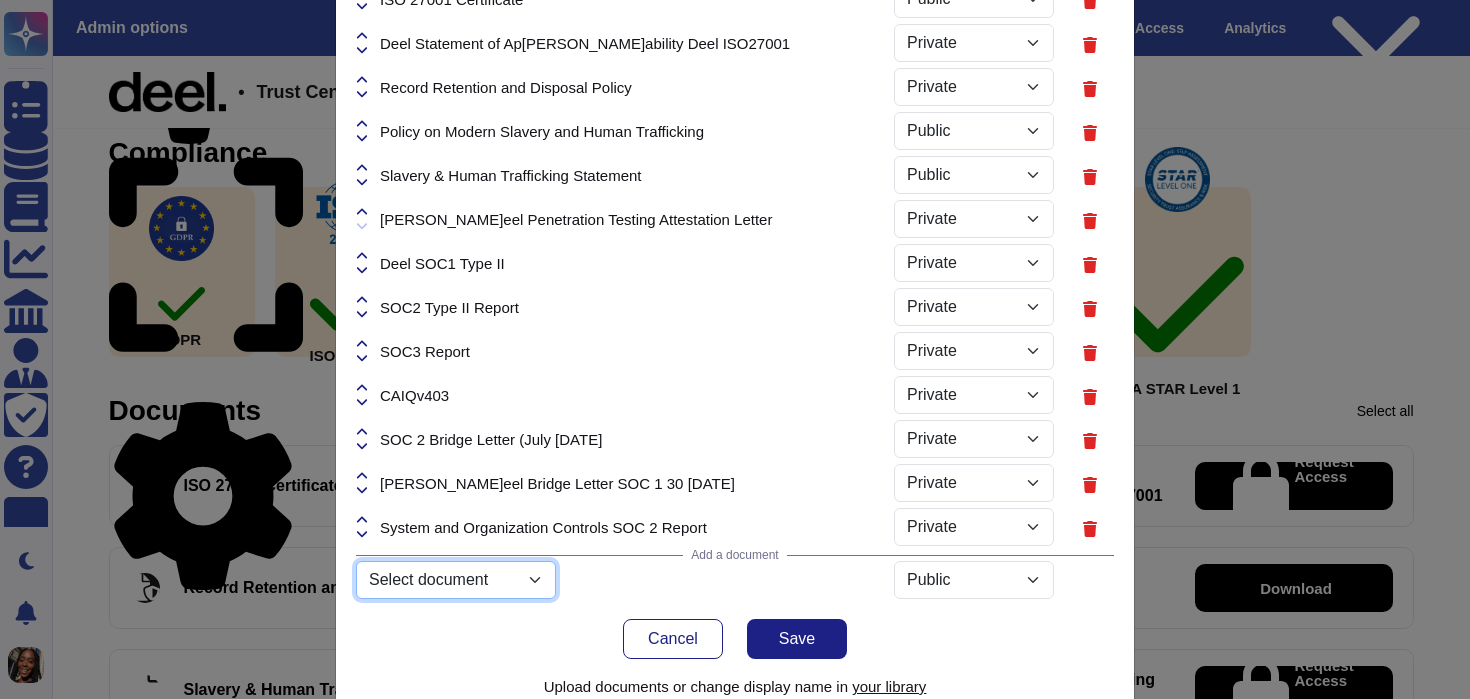 click on "Select document Product_guide_Reports.pdf Netsuite_for_Global_Payroll_(BETA).pdf Global_Payroll_Terminations.pdf Product_Guide_Ashby_integration_ATS.pdf Product_Guide_Azure_AD.pdf Product_Guide_OneLogin.pdf Product_guide_Compliance_documents (1).pdf Product_guide_Taxes (1).pdf Product_Guide_Bamboo_HR_.pdf Product_guide_API__Integrations.pdf Product_Guide_Lever_integration_ATS_.pdf Product_Guide_Workday_.pdf Product_guide_Expensify_(Expense_management).pdf Product_Guide_Xero_.pdf Product_Guide_SAML_2.0_connector.pdf Product_Guide_Greenhouse_Integration_ATS.pdf Product_Guide_HiBob.pdf Product_guide_Deel_Premium (1).pdf Product_Guide_Netsuite.pdf Product_Guide_Netsuite.pdf Deel Inc - Bank Account Confirmation.pdf No PE declaration.pdf 10F.pdf Deel Inc - Form 6166 - 2023.pdf SLA MSA times.pdf DPA_App5_Transfer Impact Assessment.docx  .pdf account_details_proof_eur (3).pdf Deel EOR Narrative response - Draft.docx Deel GP Narrative response - Draft.docx Programs & Ownership.pdf ISO 27001.pdf Deel ESG Policy.pdf" at bounding box center [456, 580] 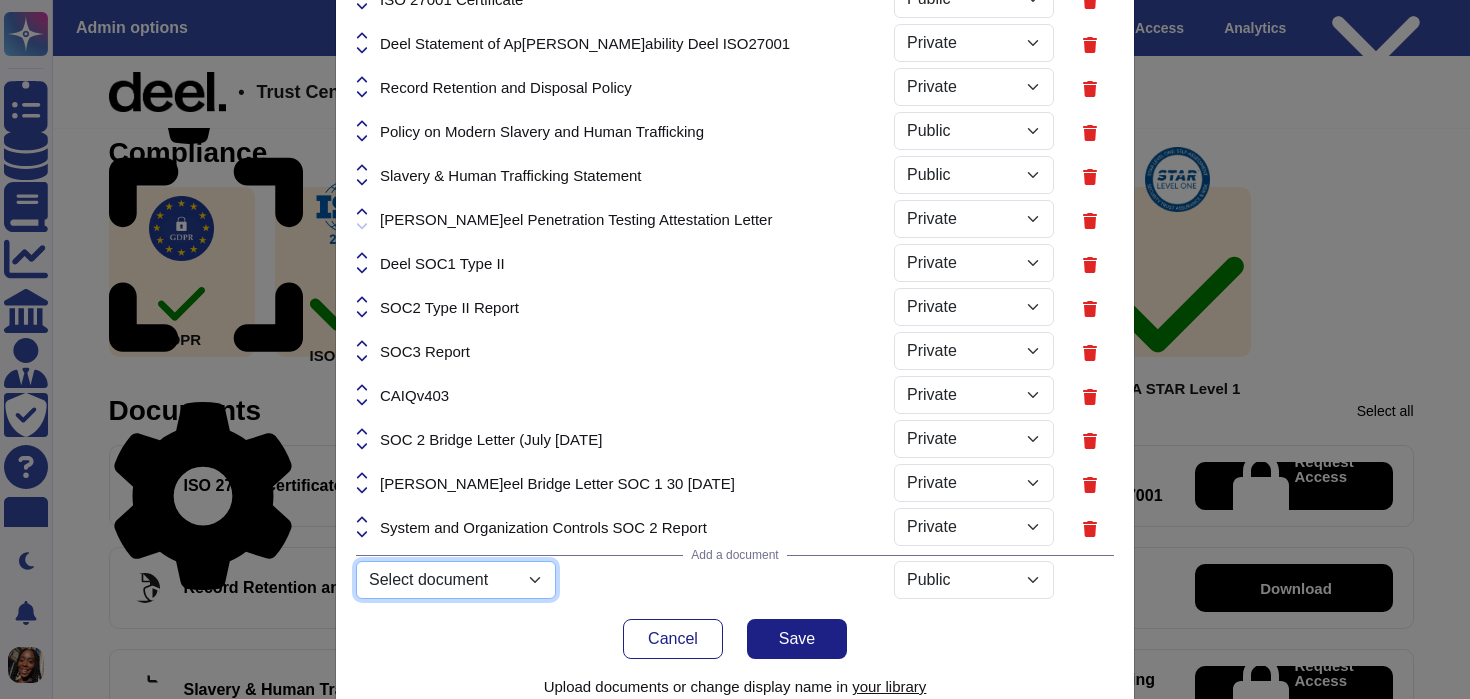 select on "686bed8291ba6bb88fe0f36a" 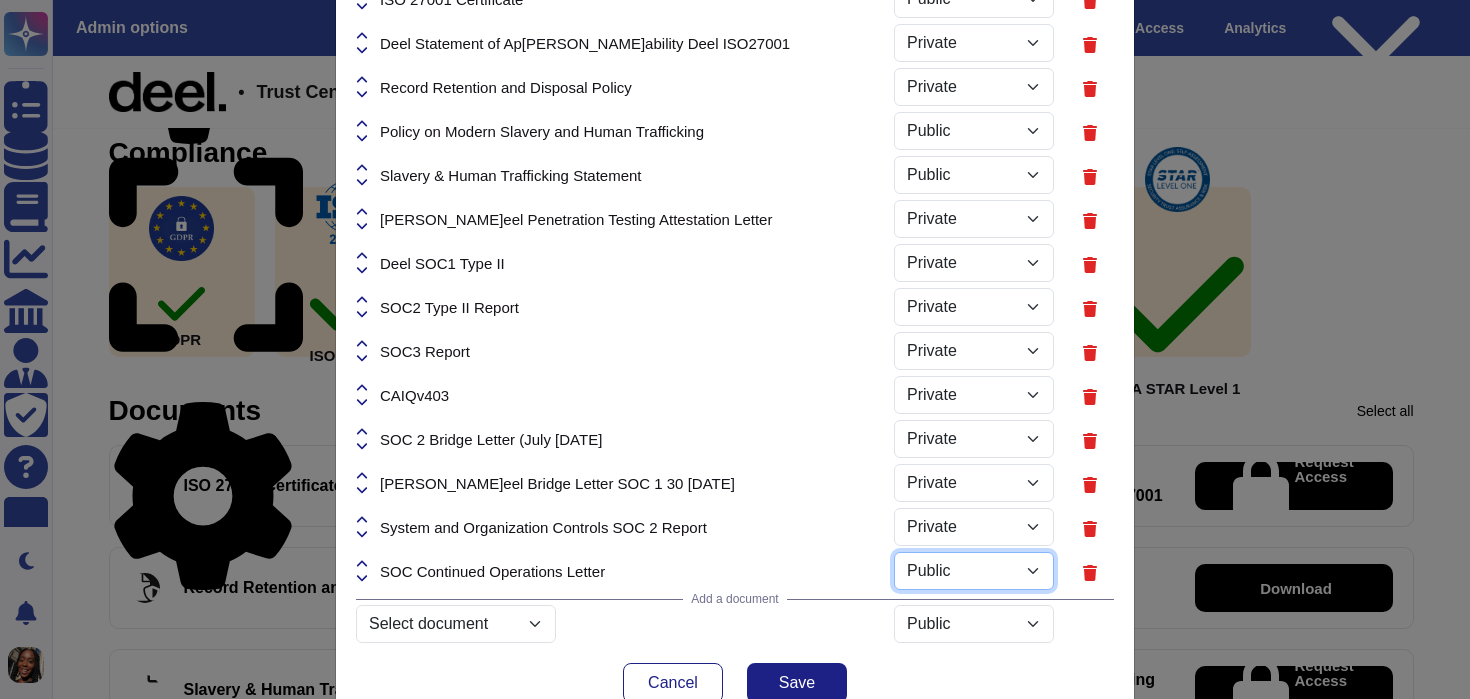 click on "Public Private" at bounding box center (974, 571) 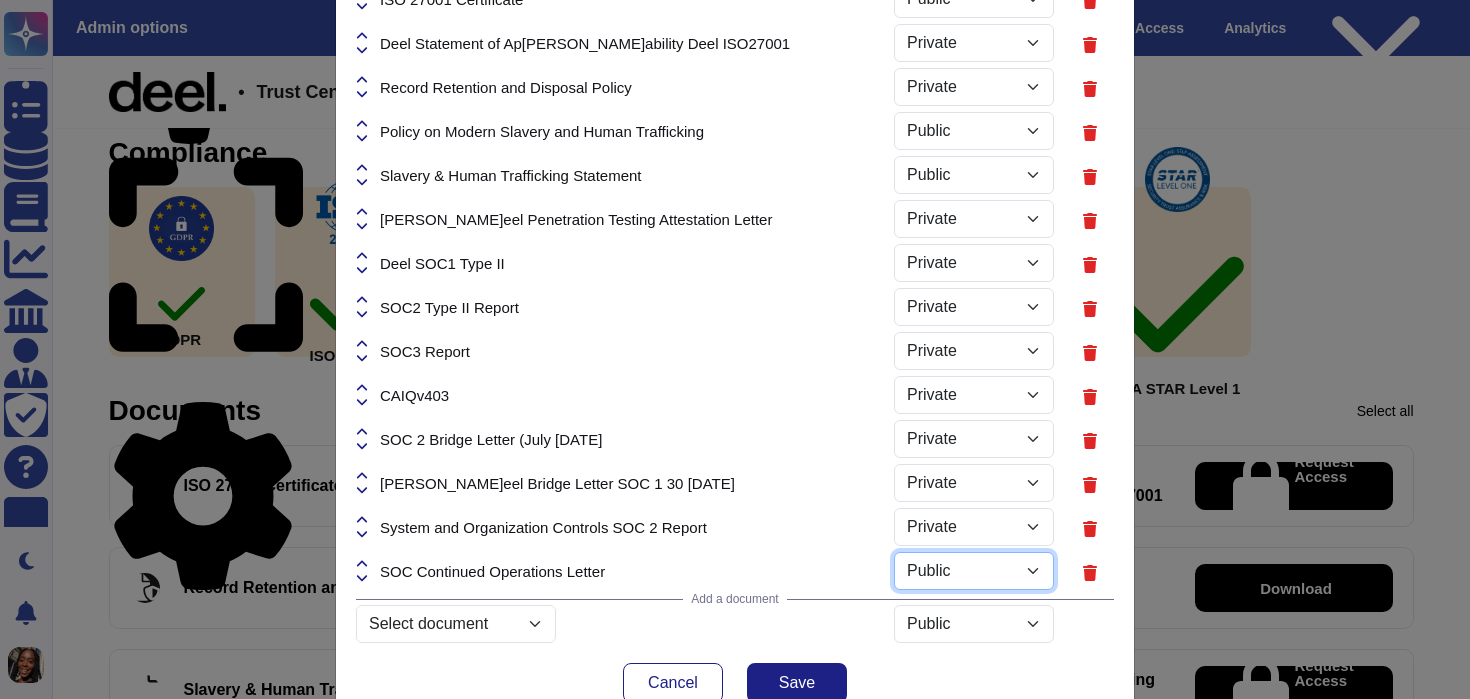 select on "PRIVATE" 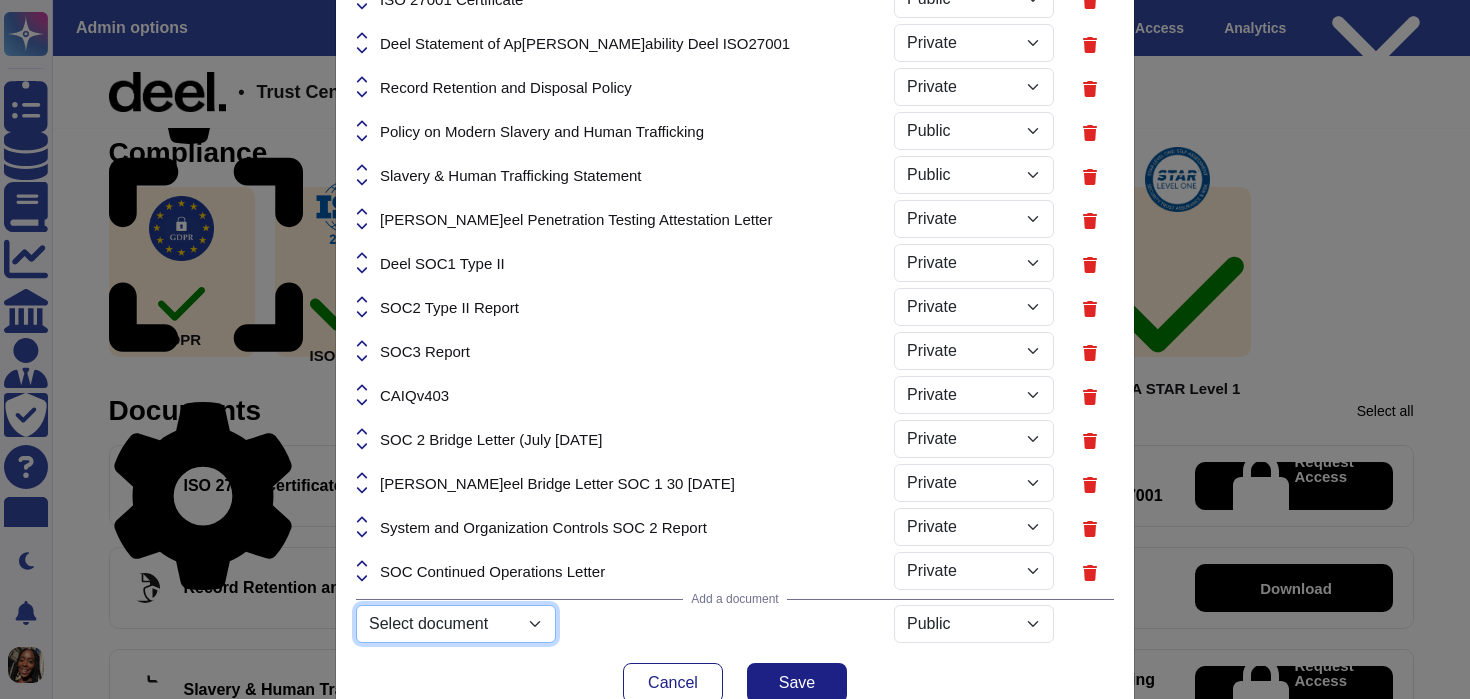 click on "Select document Product_guide_Reports.pdf Netsuite_for_Global_Payroll_(BETA).pdf Global_Payroll_Terminations.pdf Product_Guide_Ashby_integration_ATS.pdf Product_Guide_Azure_AD.pdf Product_Guide_OneLogin.pdf Product_guide_Compliance_documents (1).pdf Product_guide_Taxes (1).pdf Product_Guide_Bamboo_HR_.pdf Product_guide_API__Integrations.pdf Product_Guide_Lever_integration_ATS_.pdf Product_Guide_Workday_.pdf Product_guide_Expensify_(Expense_management).pdf Product_Guide_Xero_.pdf Product_Guide_SAML_2.0_connector.pdf Product_Guide_Greenhouse_Integration_ATS.pdf Product_Guide_HiBob.pdf Product_guide_Deel_Premium (1).pdf Product_Guide_Netsuite.pdf Product_Guide_Netsuite.pdf Deel Inc - Bank Account Confirmation.pdf No PE declaration.pdf 10F.pdf Deel Inc - Form 6166 - 2023.pdf SLA MSA times.pdf DPA_App5_Transfer Impact Assessment.docx  .pdf account_details_proof_eur (3).pdf Deel EOR Narrative response - Draft.docx Deel GP Narrative response - Draft.docx Programs & Ownership.pdf ISO 27001.pdf Deel ESG Policy.pdf" at bounding box center (456, 624) 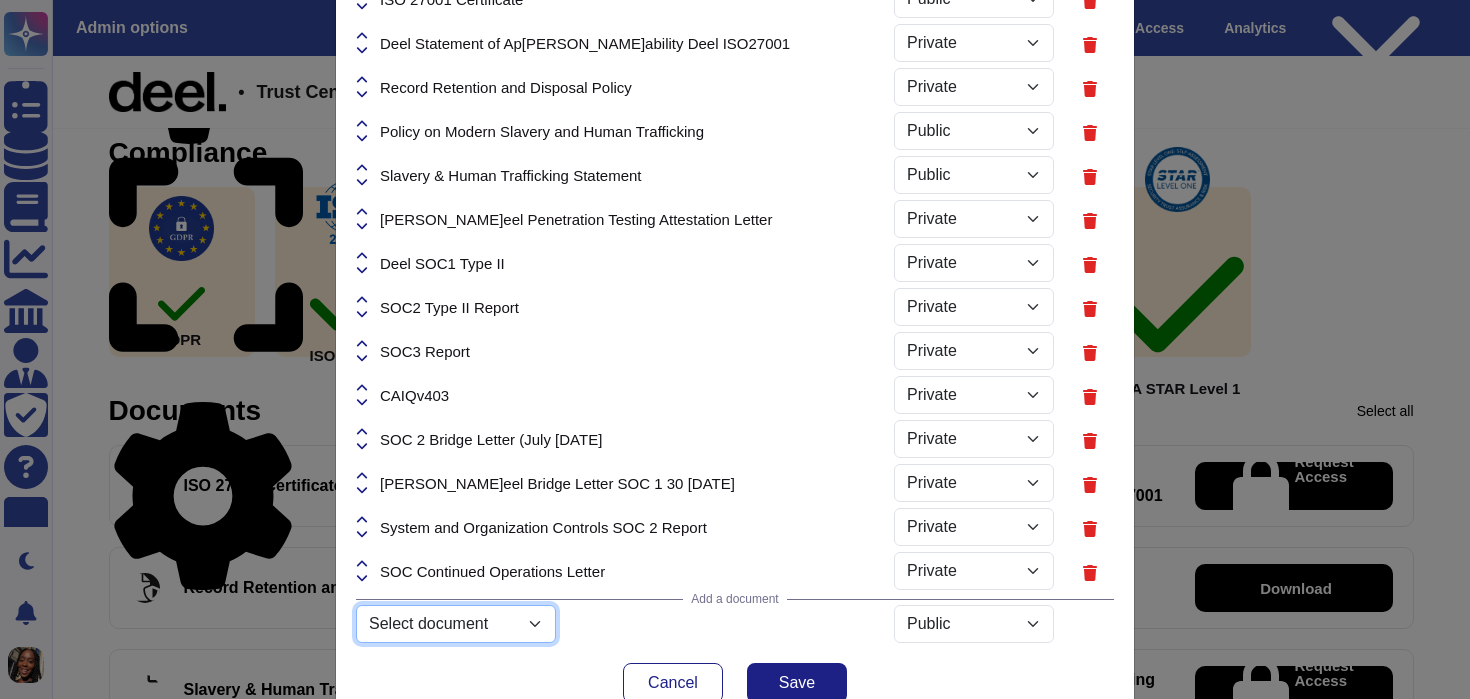select on "686bed9c91ba6bb88fe0f374" 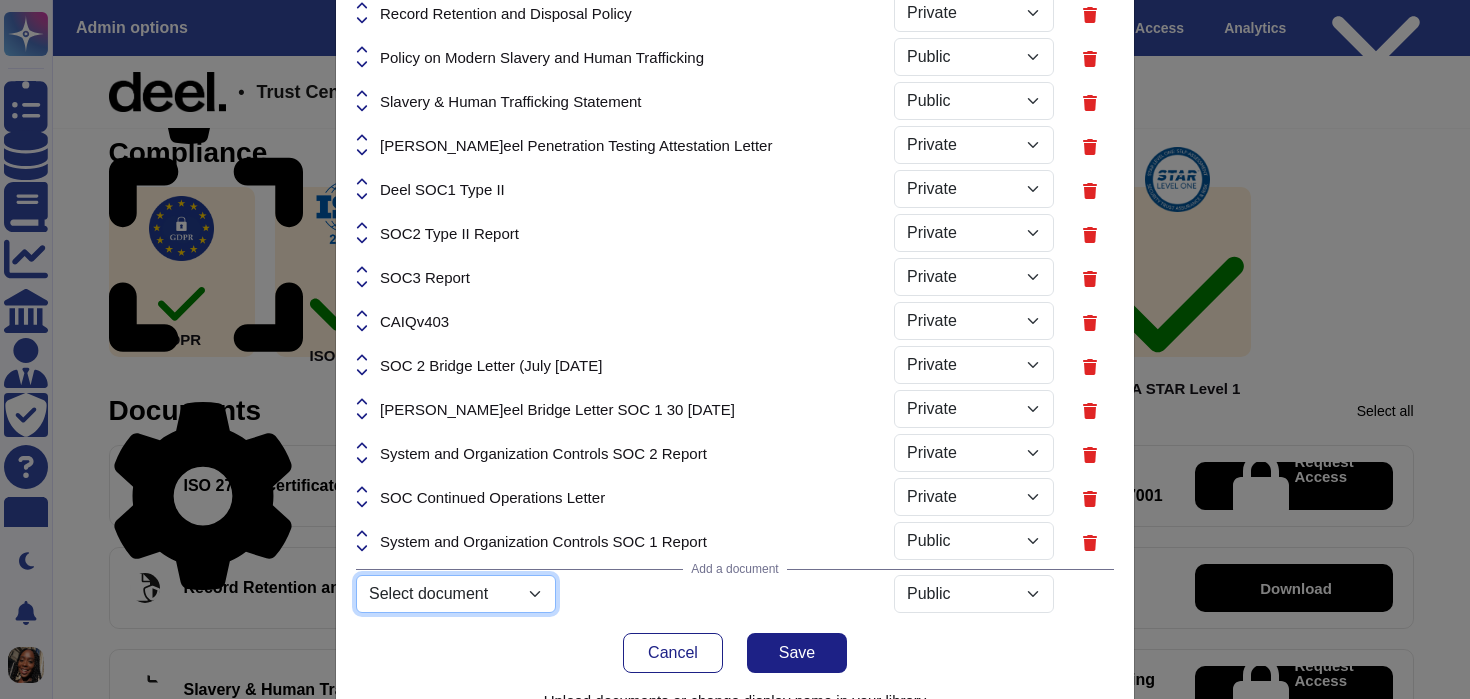 scroll, scrollTop: 231, scrollLeft: 0, axis: vertical 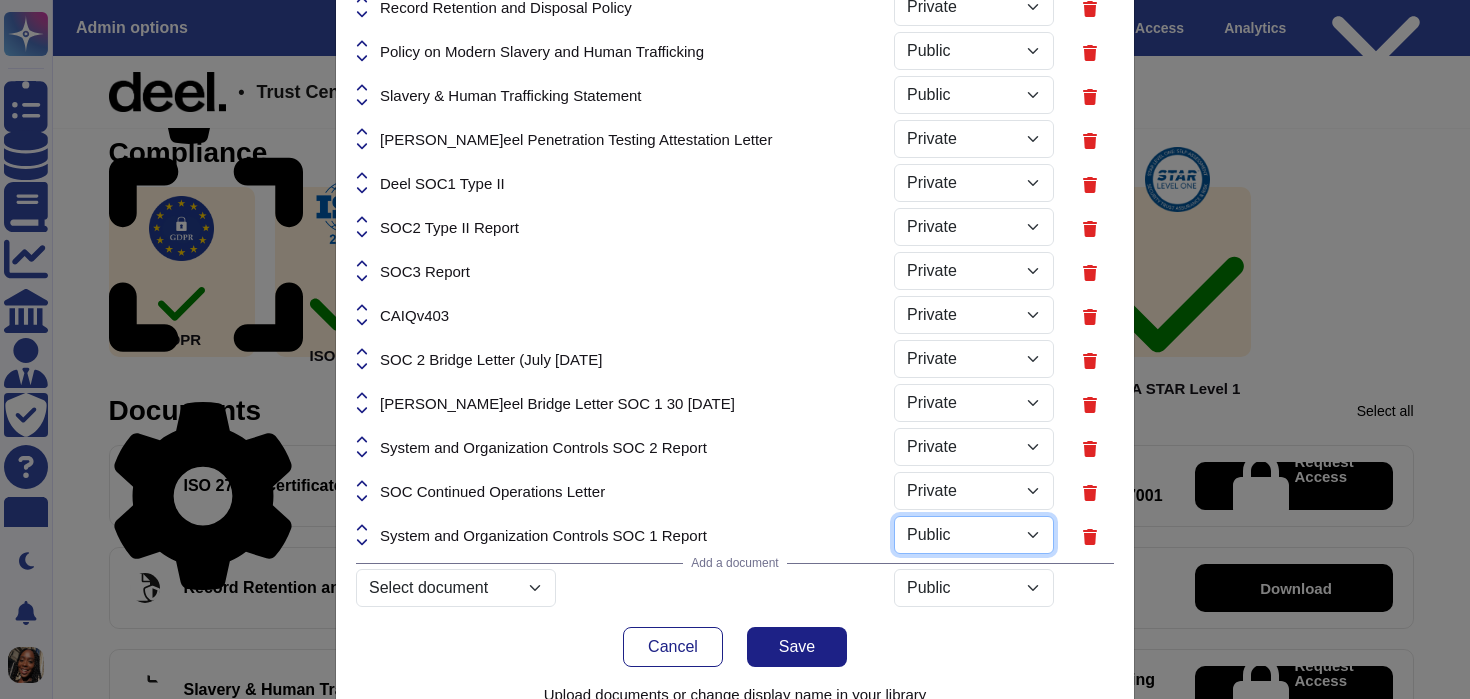 click on "Public Private" at bounding box center [974, 535] 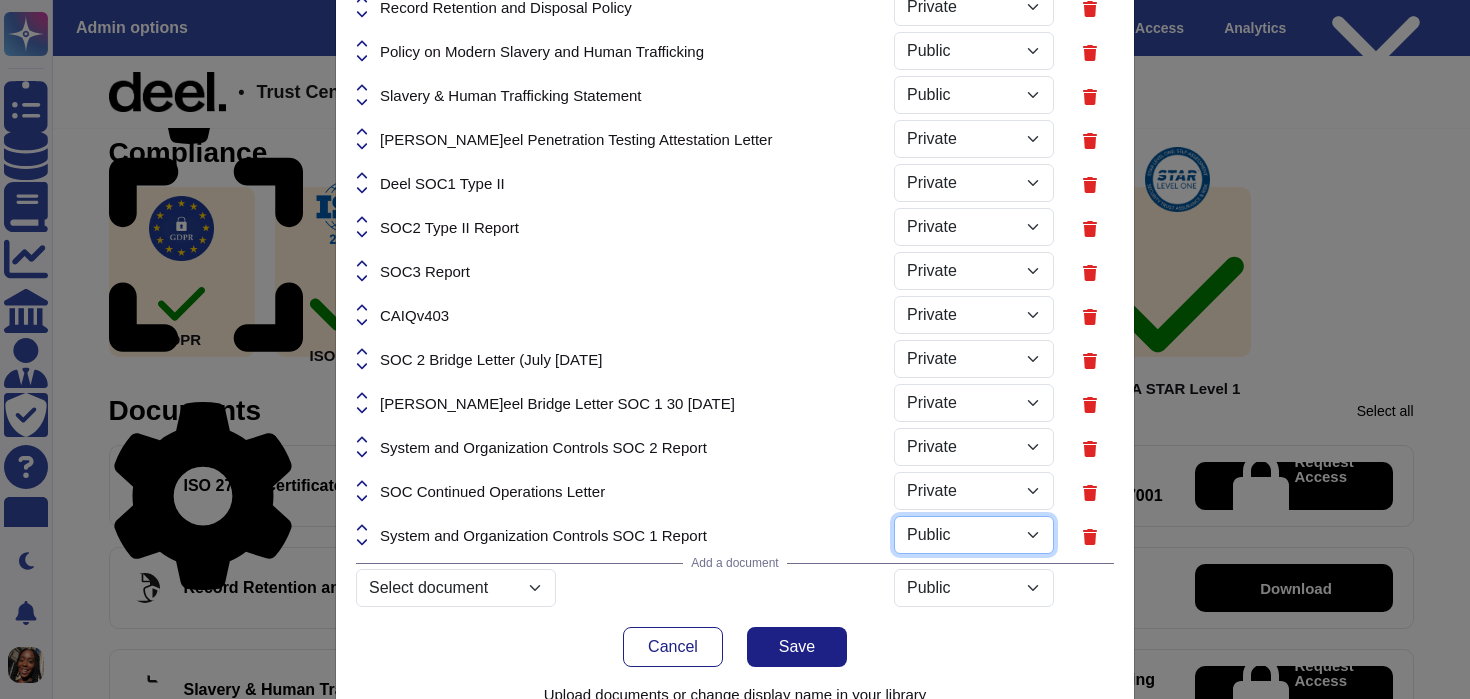 select on "PRIVATE" 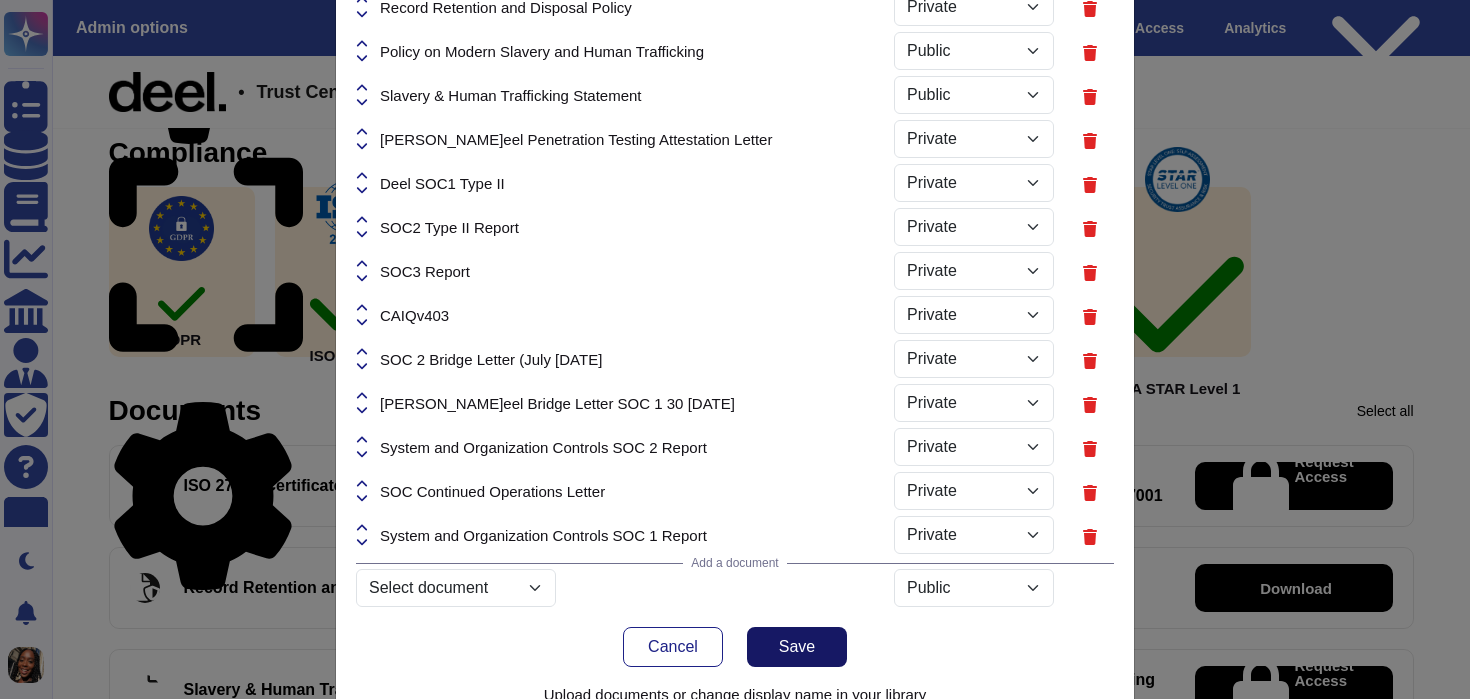 click on "Save" at bounding box center (797, 647) 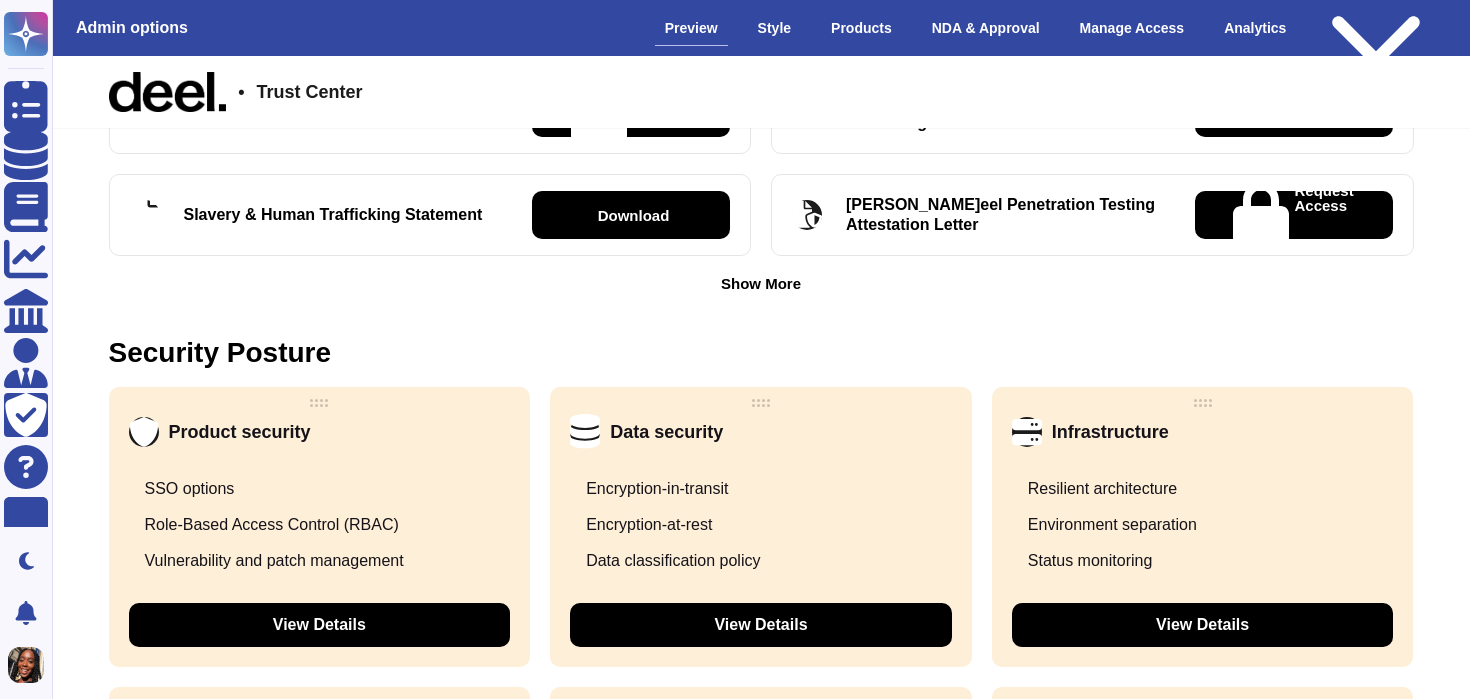 scroll, scrollTop: 799, scrollLeft: 0, axis: vertical 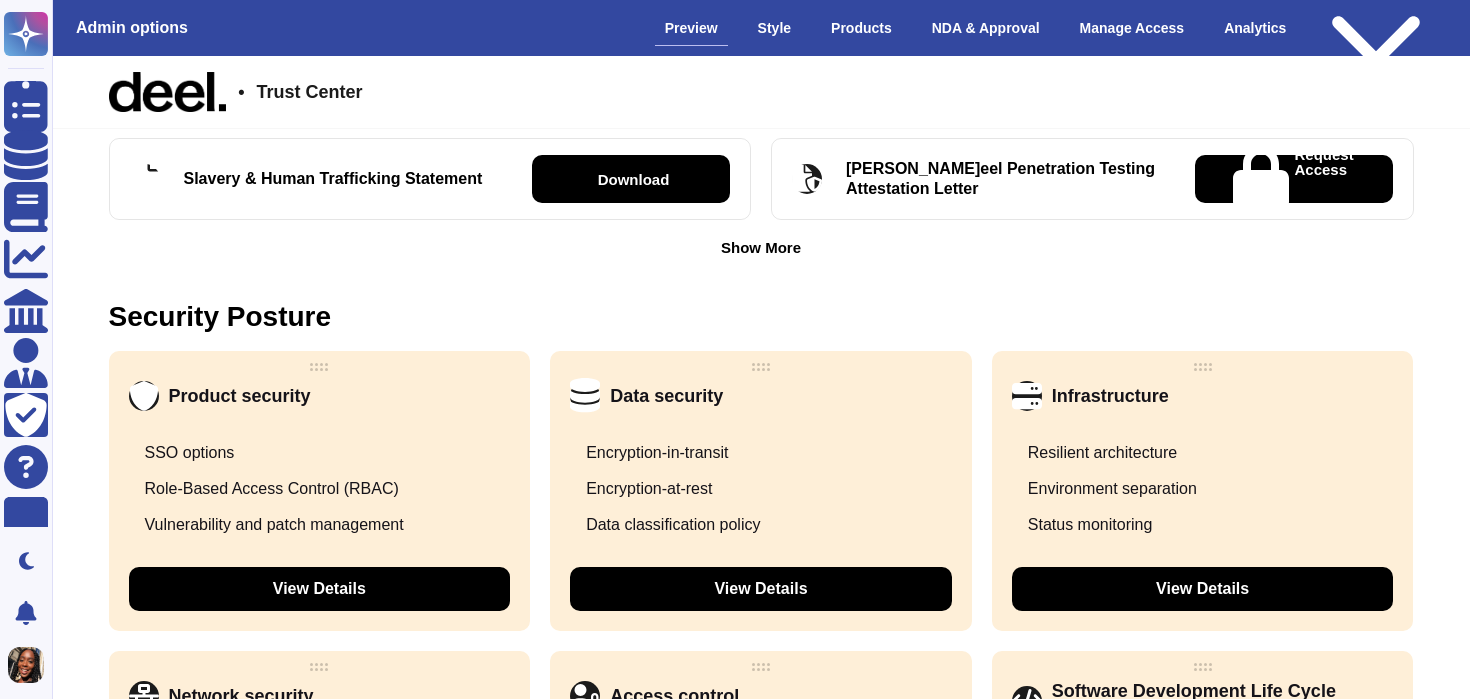 click on "Show More" at bounding box center [761, 247] 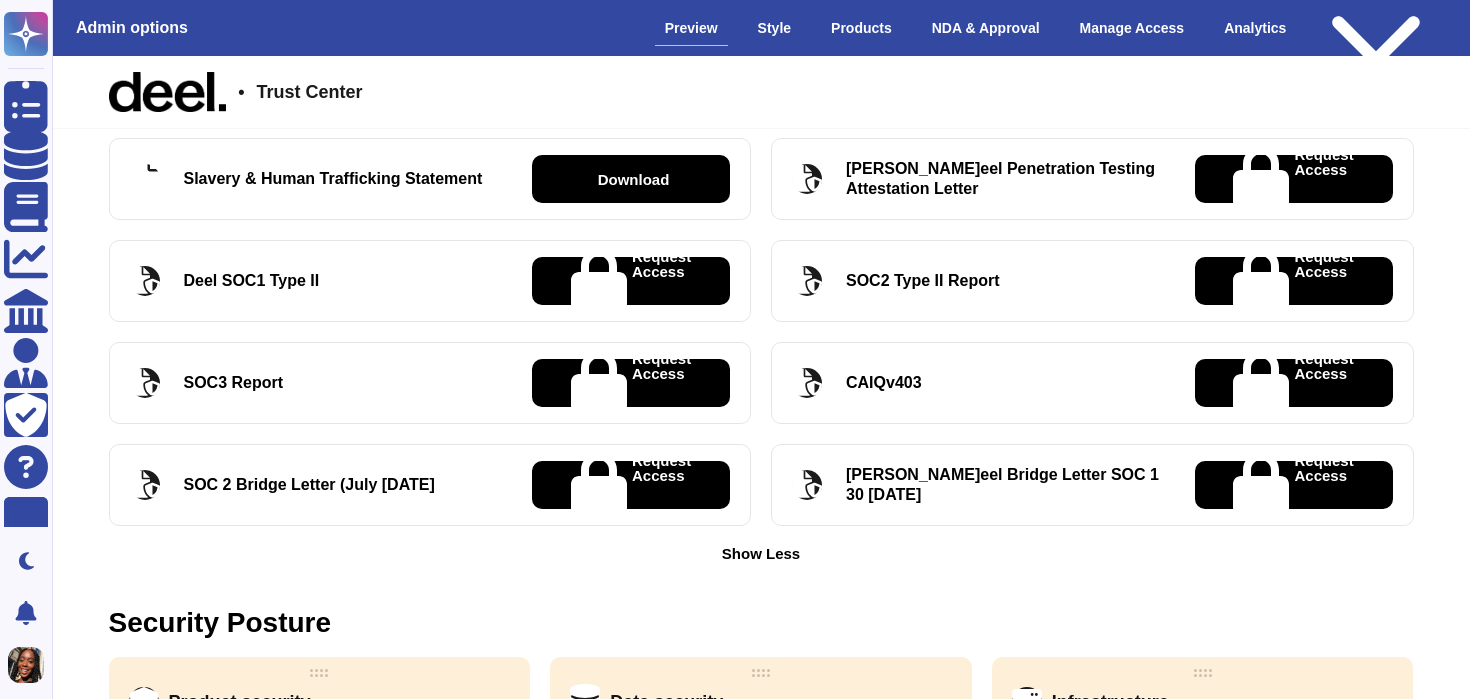 click on "Show Less" at bounding box center [761, 553] 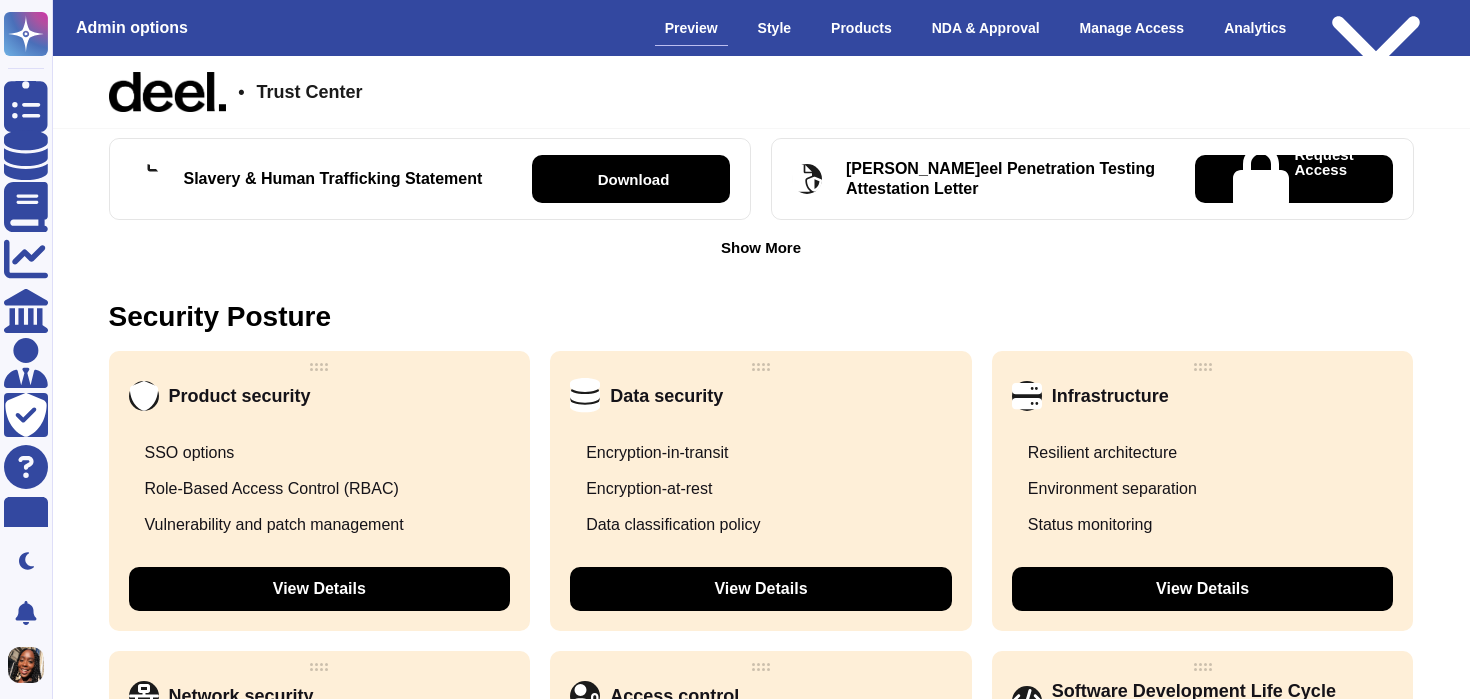 click on "Show More" at bounding box center [761, 247] 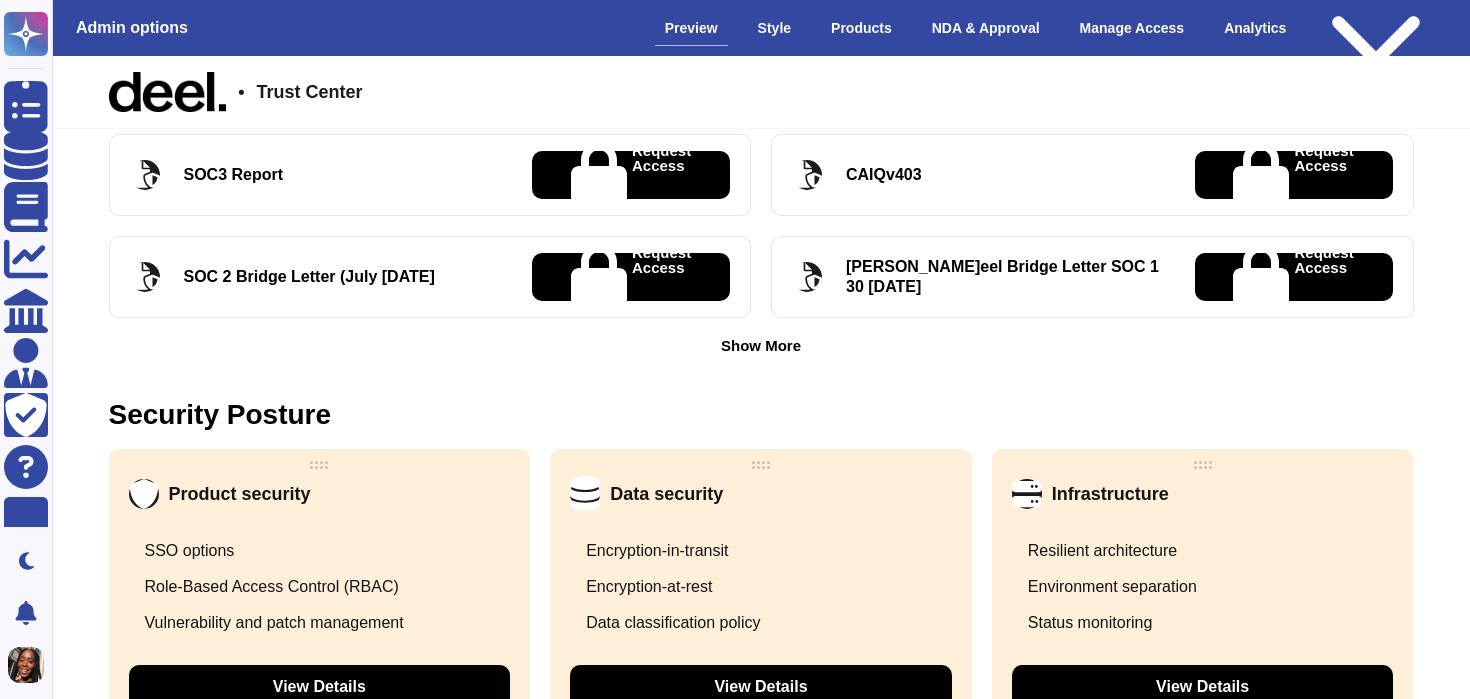 scroll, scrollTop: 957, scrollLeft: 0, axis: vertical 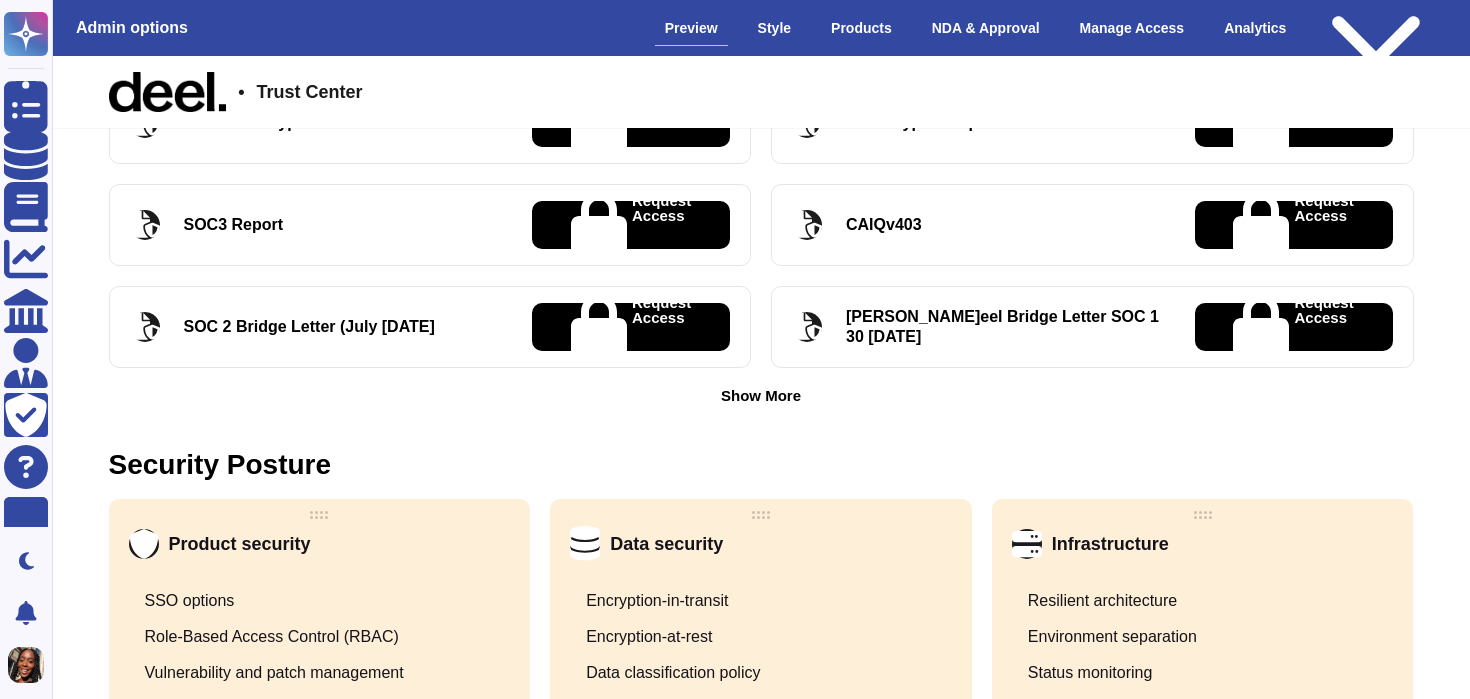 click on "Show More" at bounding box center [761, 395] 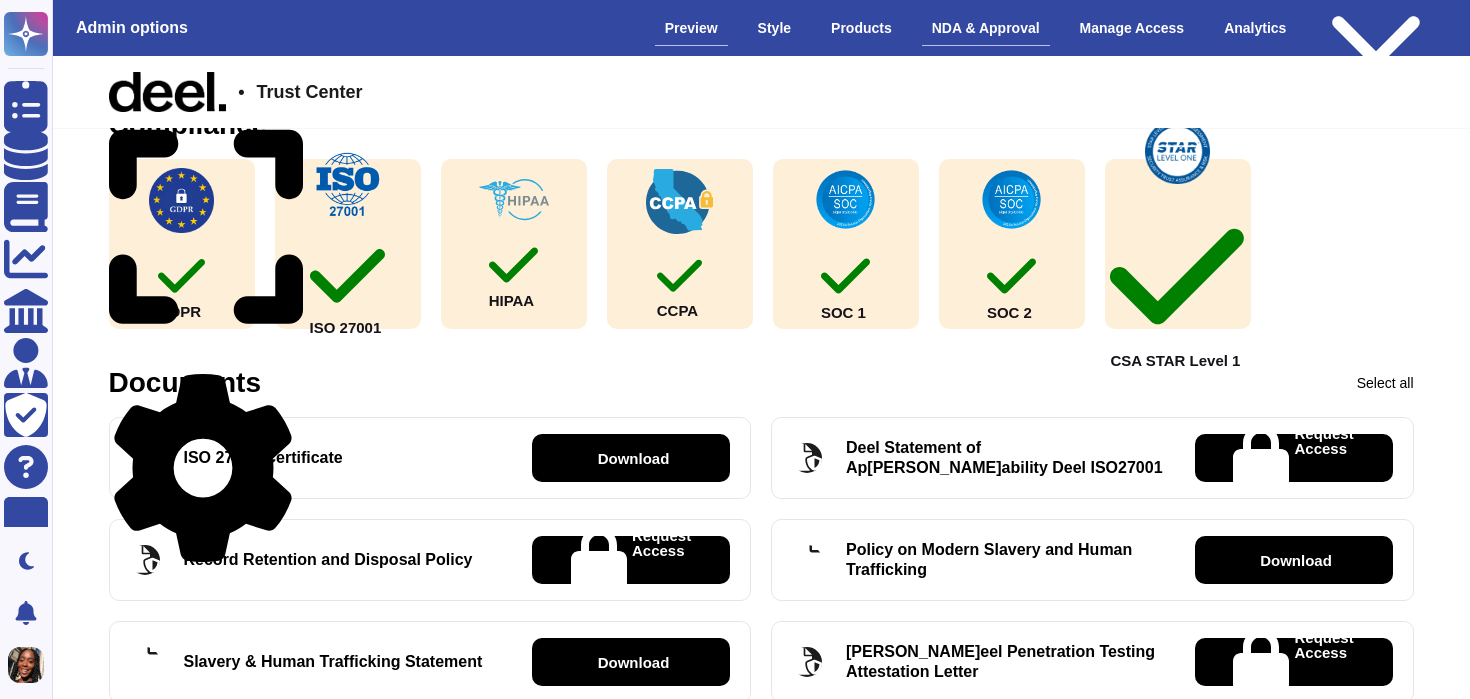 scroll, scrollTop: 261, scrollLeft: 0, axis: vertical 